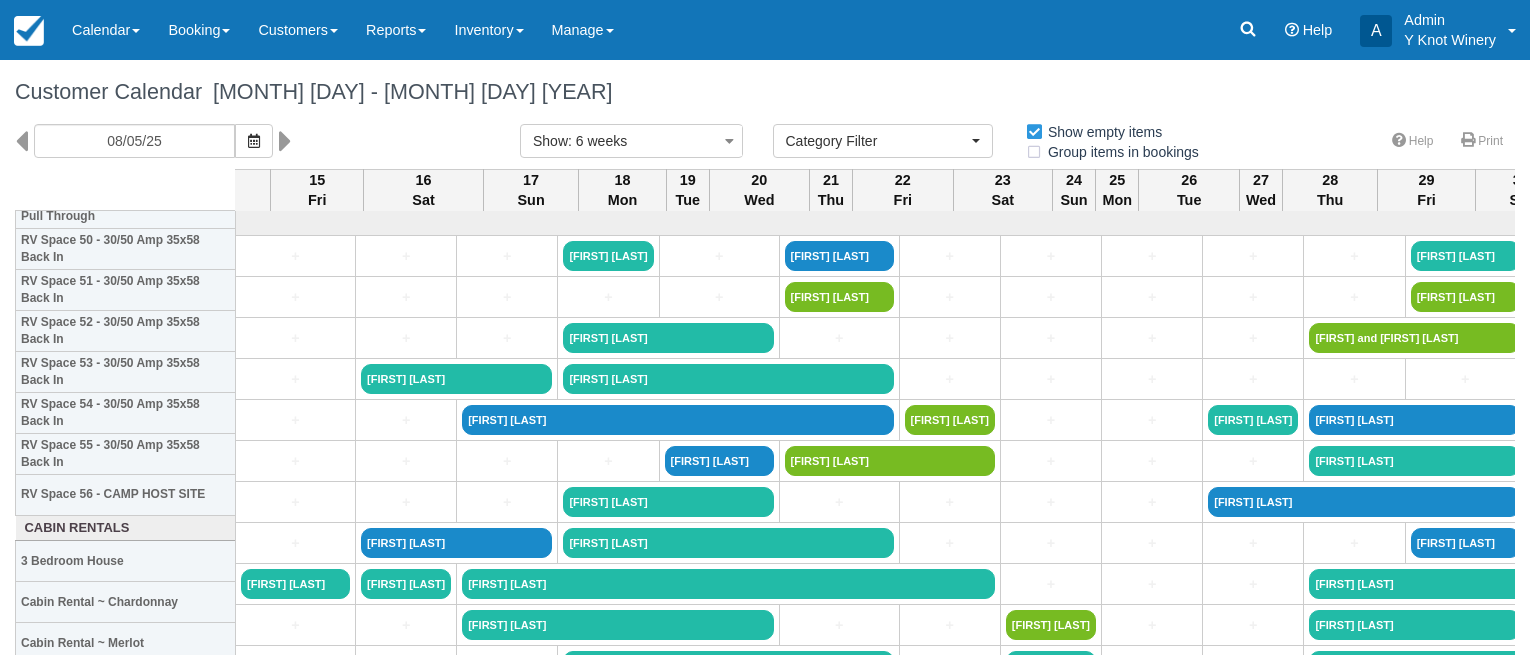 select 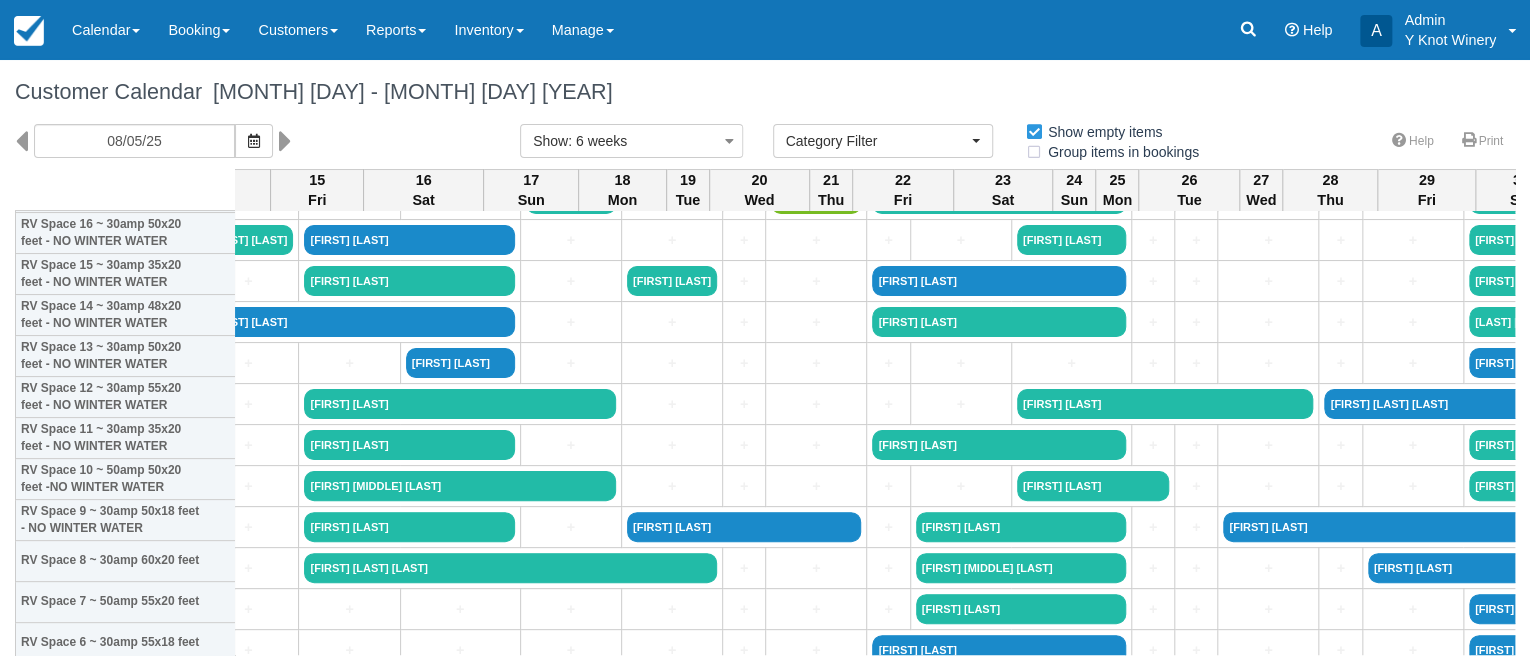 scroll, scrollTop: 0, scrollLeft: 1005, axis: horizontal 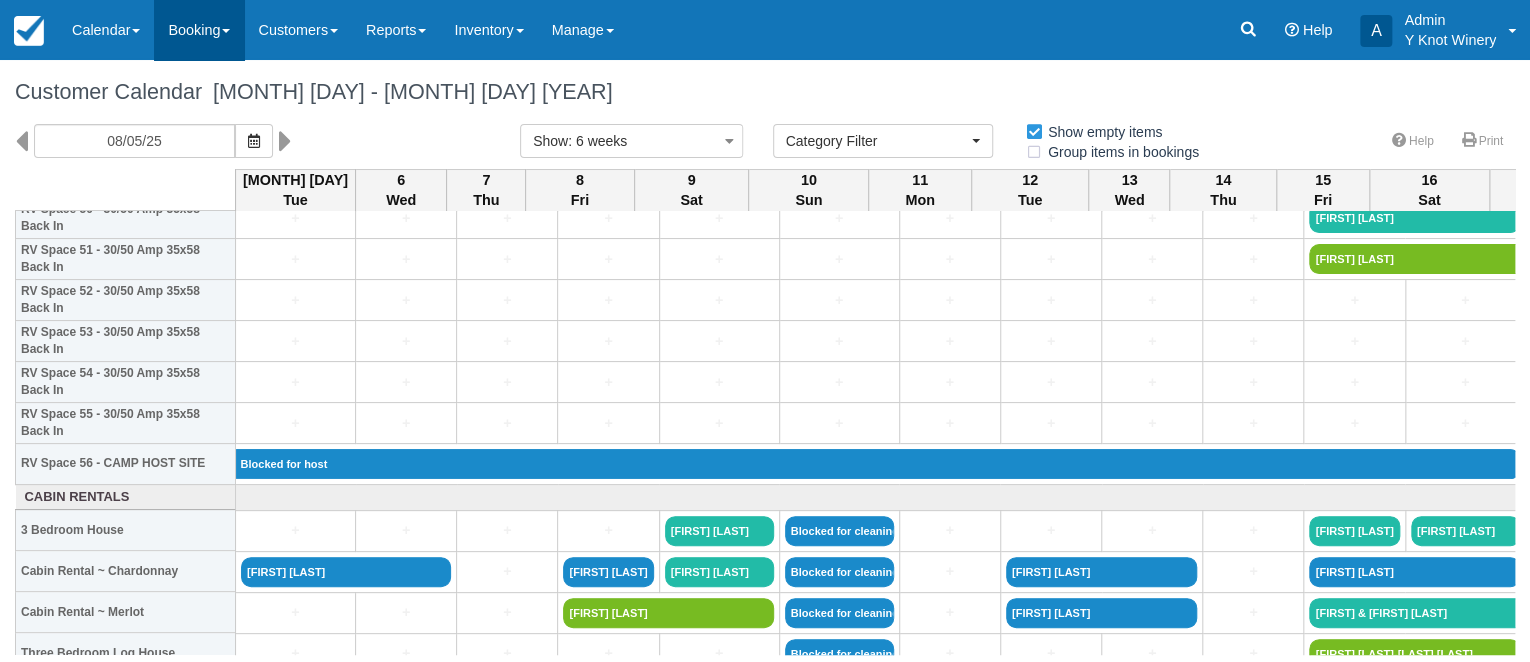 click on "Booking" at bounding box center (199, 30) 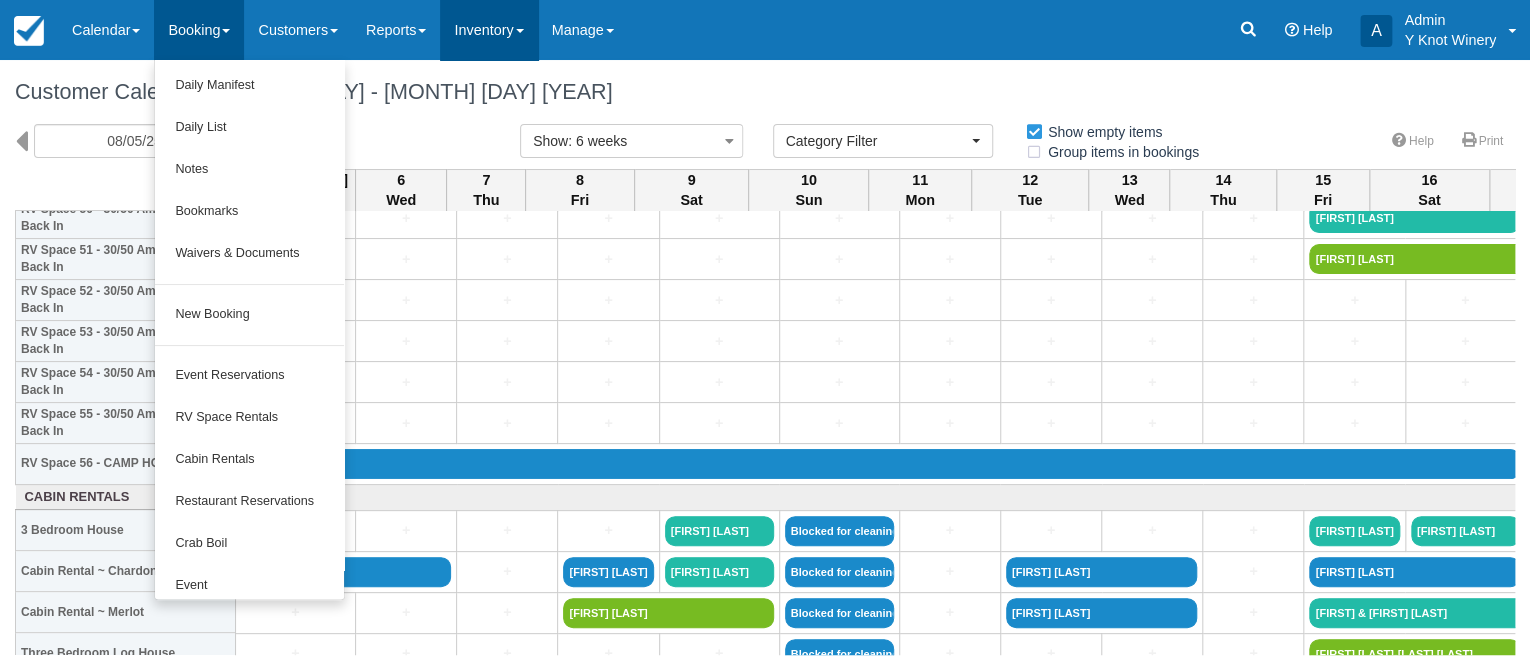 click on "Inventory" at bounding box center [488, 30] 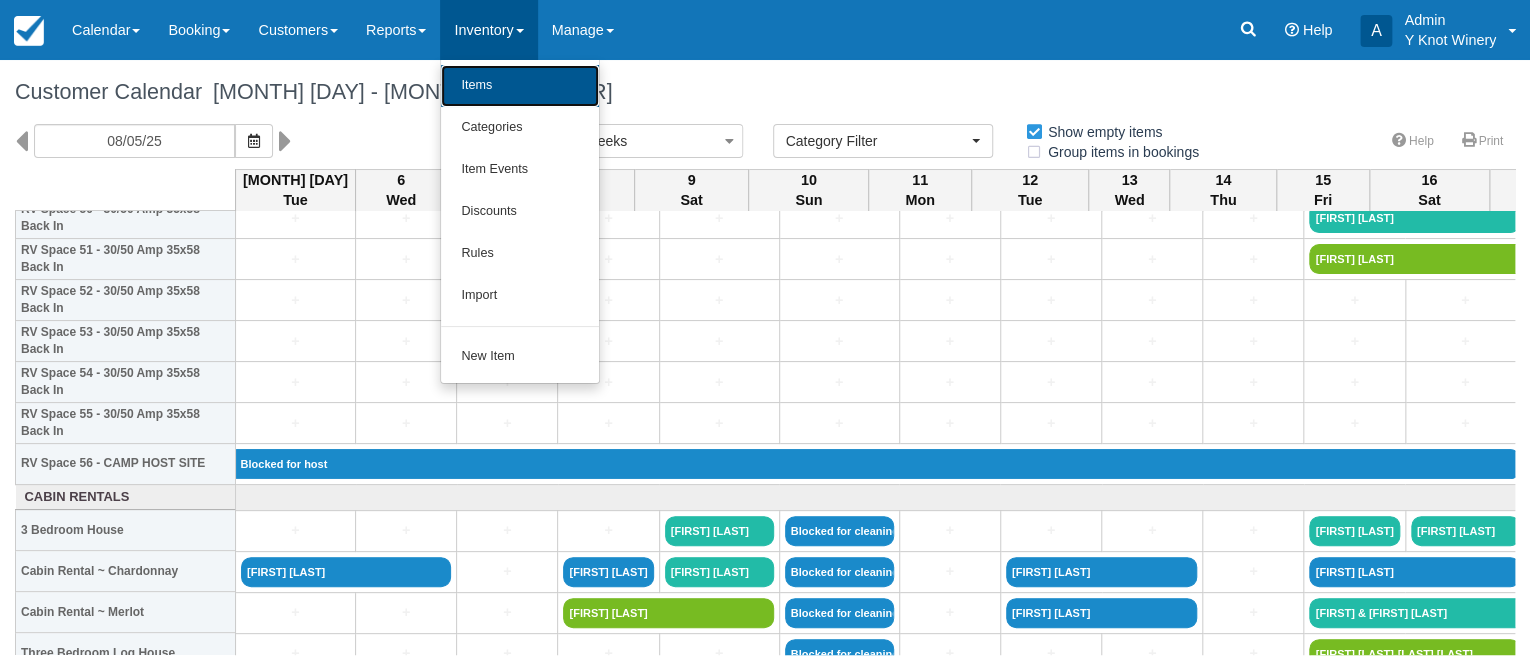 click on "Items" at bounding box center (520, 86) 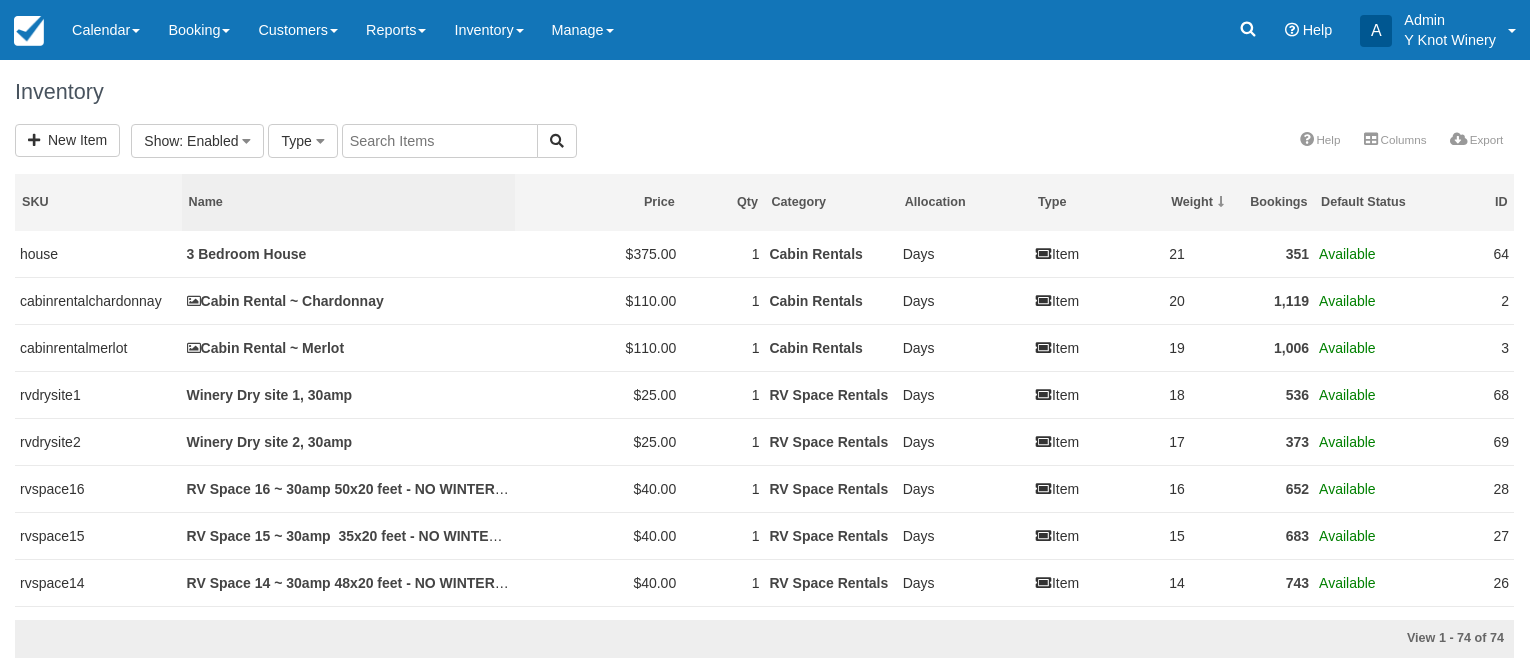 scroll, scrollTop: 0, scrollLeft: 0, axis: both 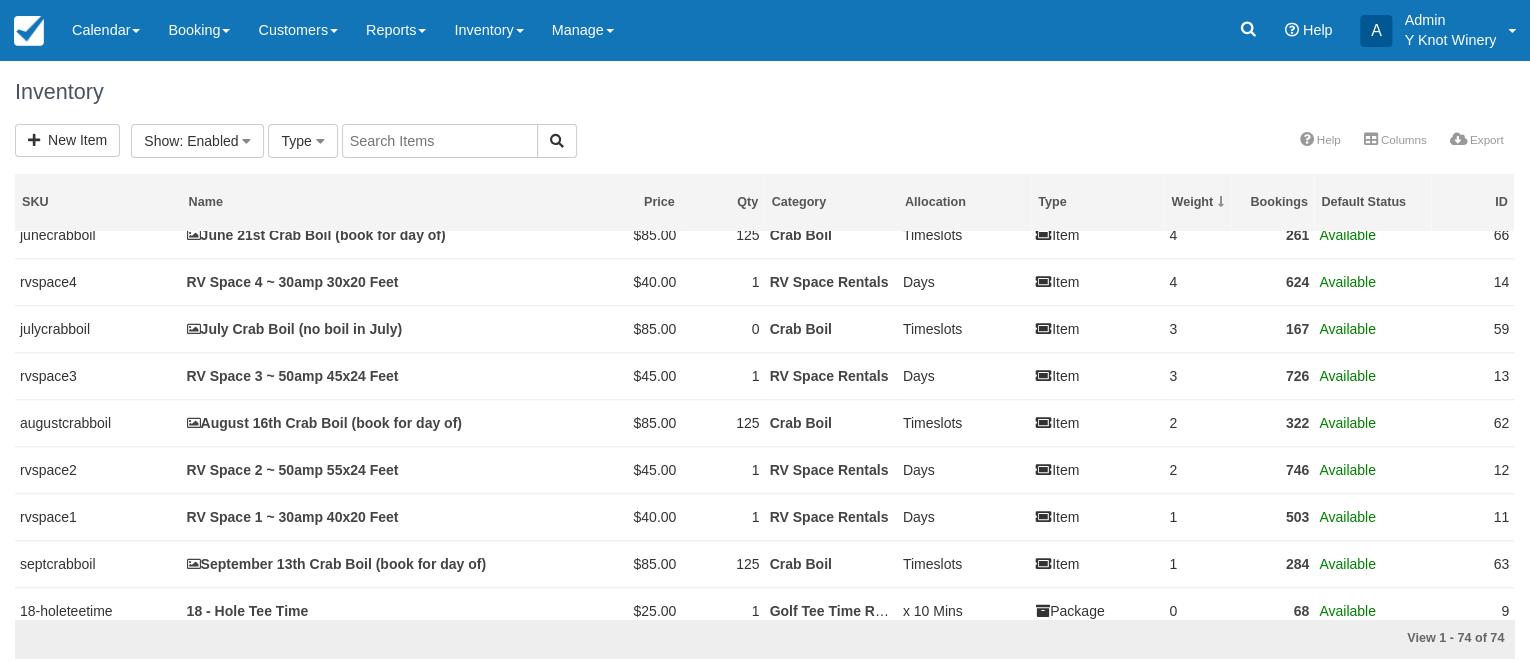 select 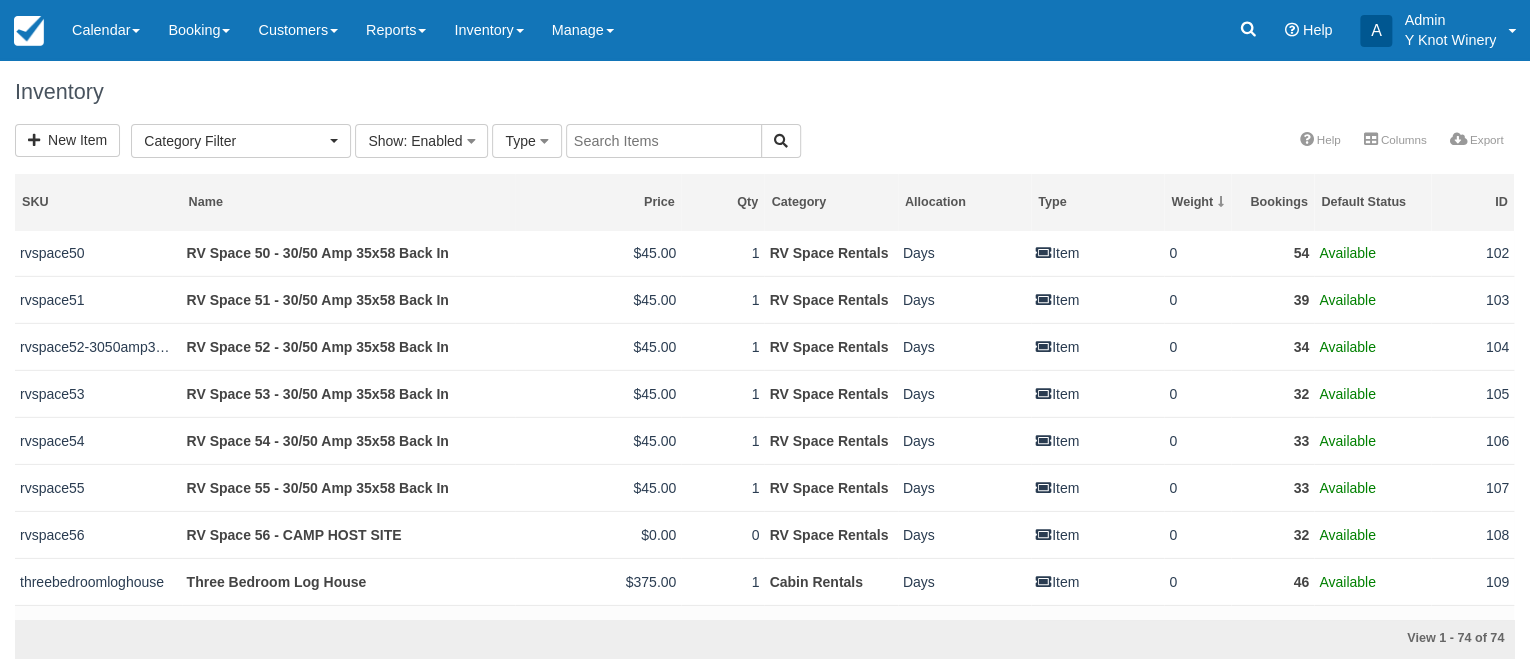 scroll, scrollTop: 0, scrollLeft: 0, axis: both 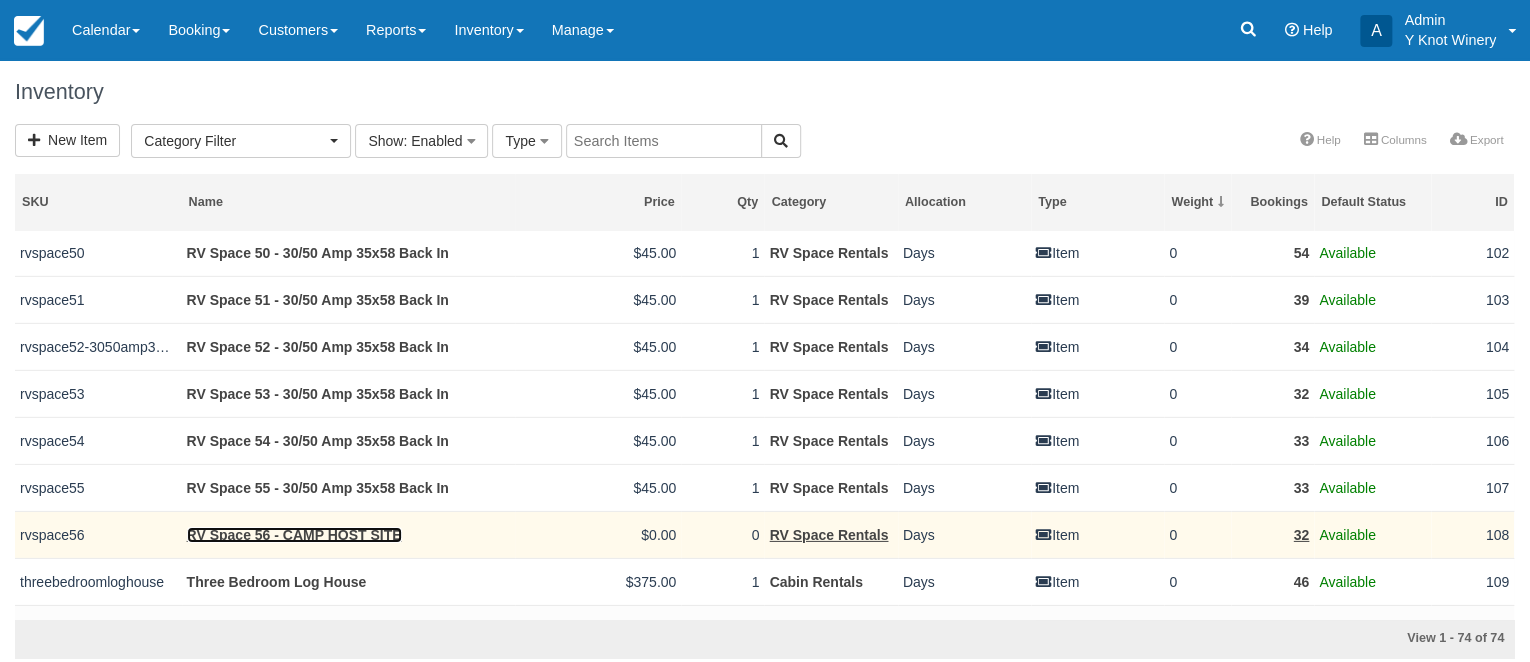 click on "RV Space 56 - CAMP HOST SITE" at bounding box center [294, 535] 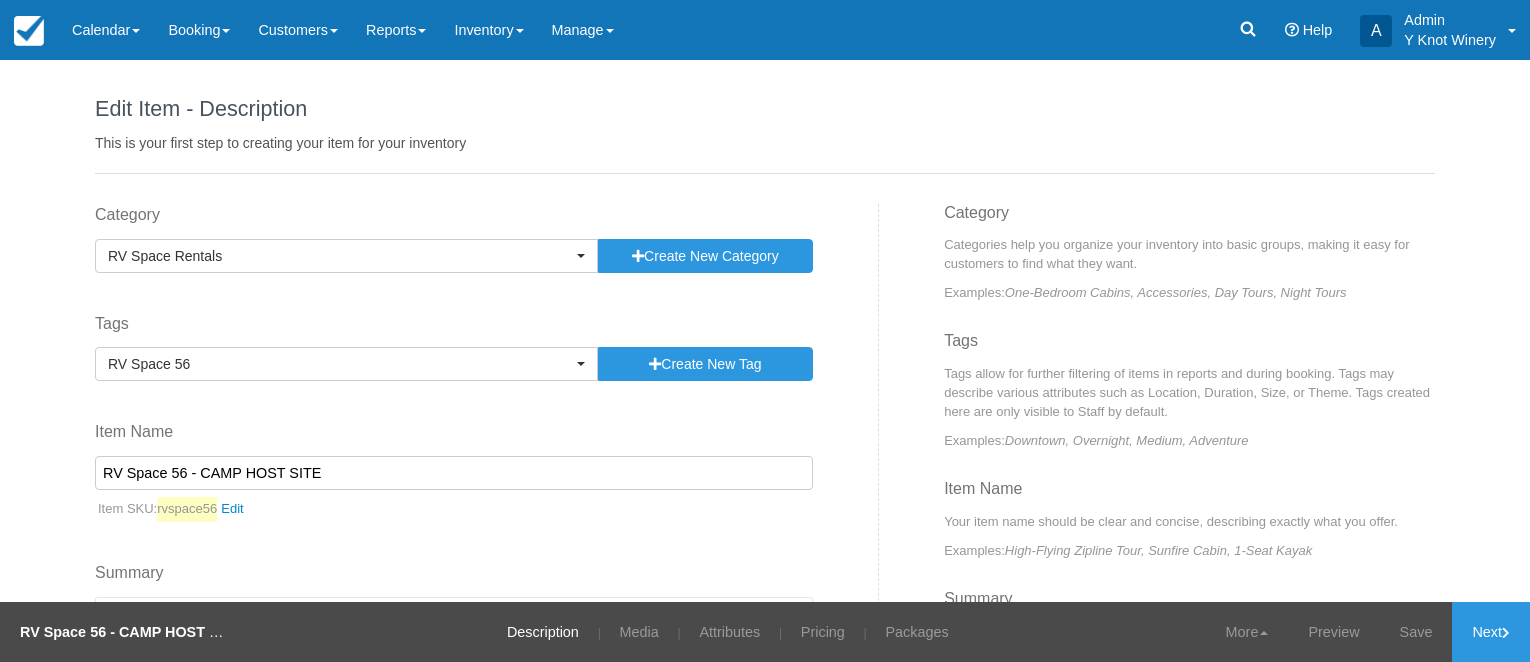 scroll, scrollTop: 0, scrollLeft: 0, axis: both 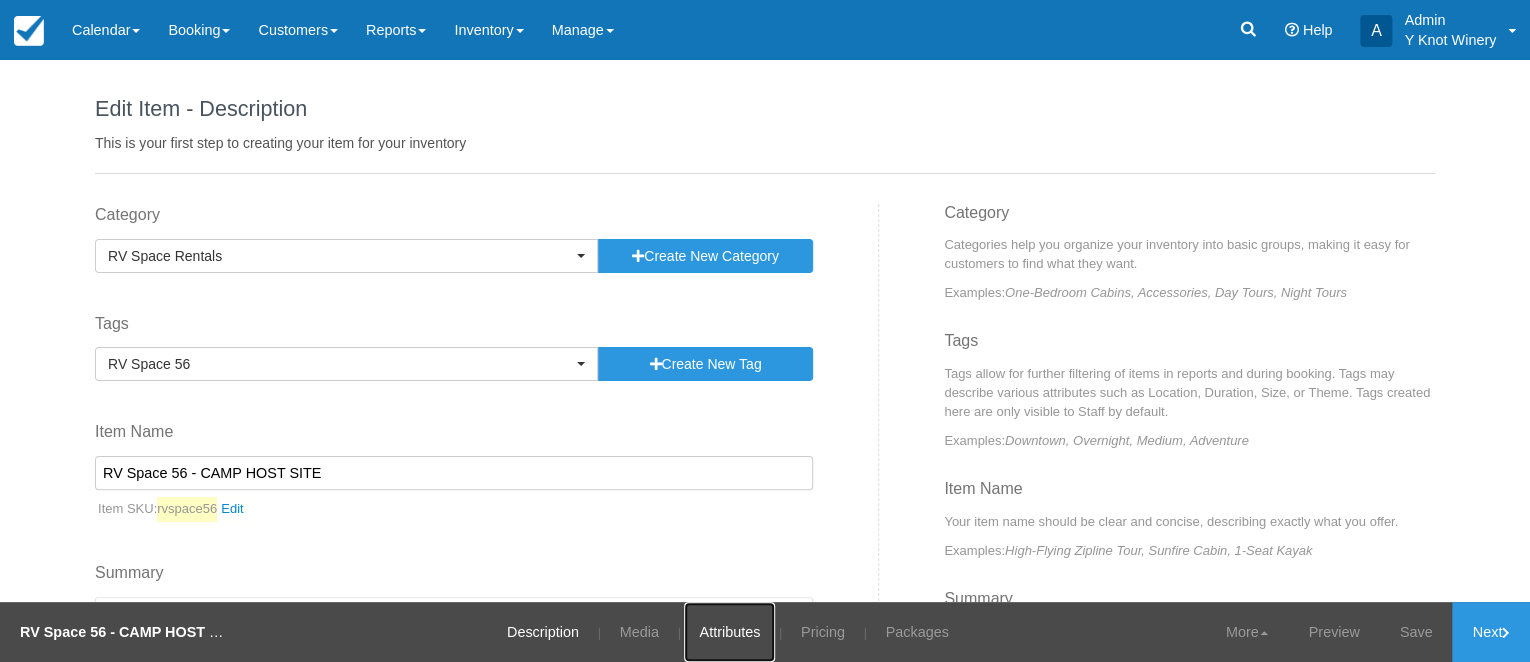 click on "Attributes" at bounding box center (729, 632) 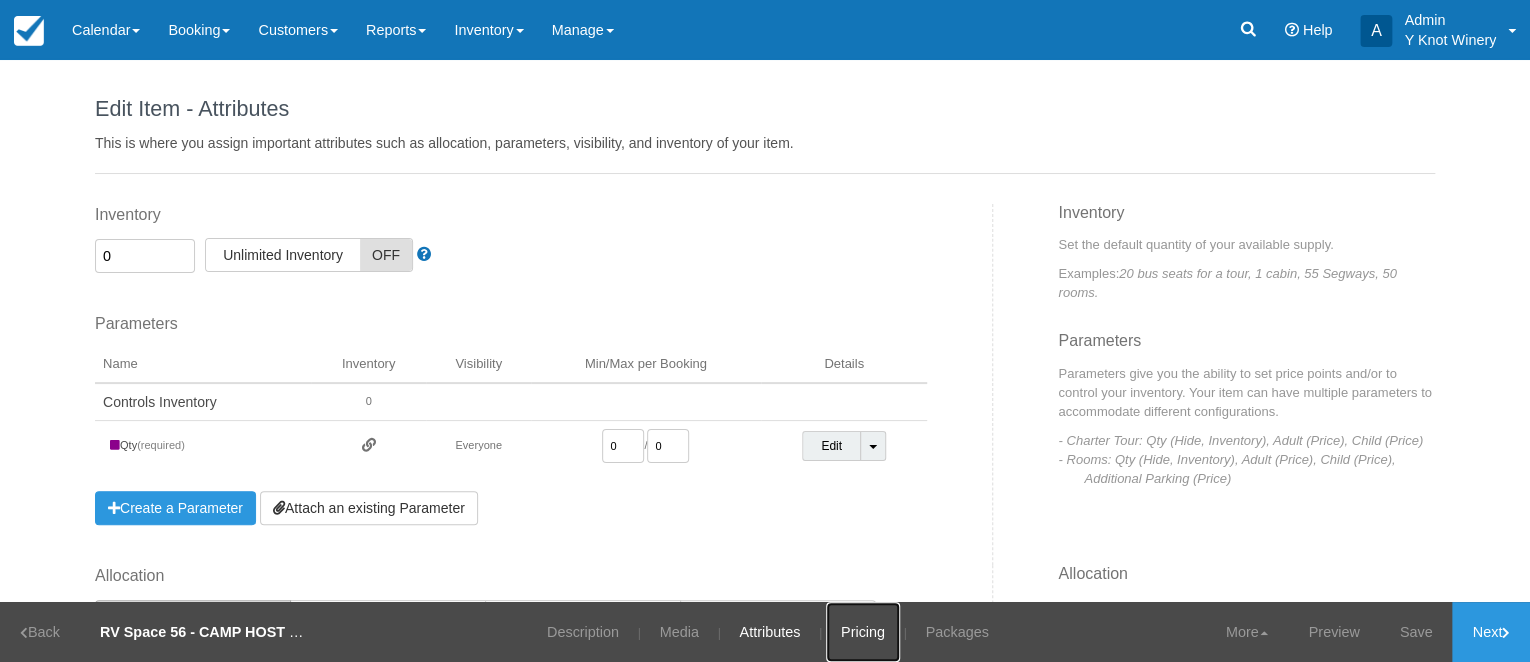 click on "Pricing" at bounding box center [863, 632] 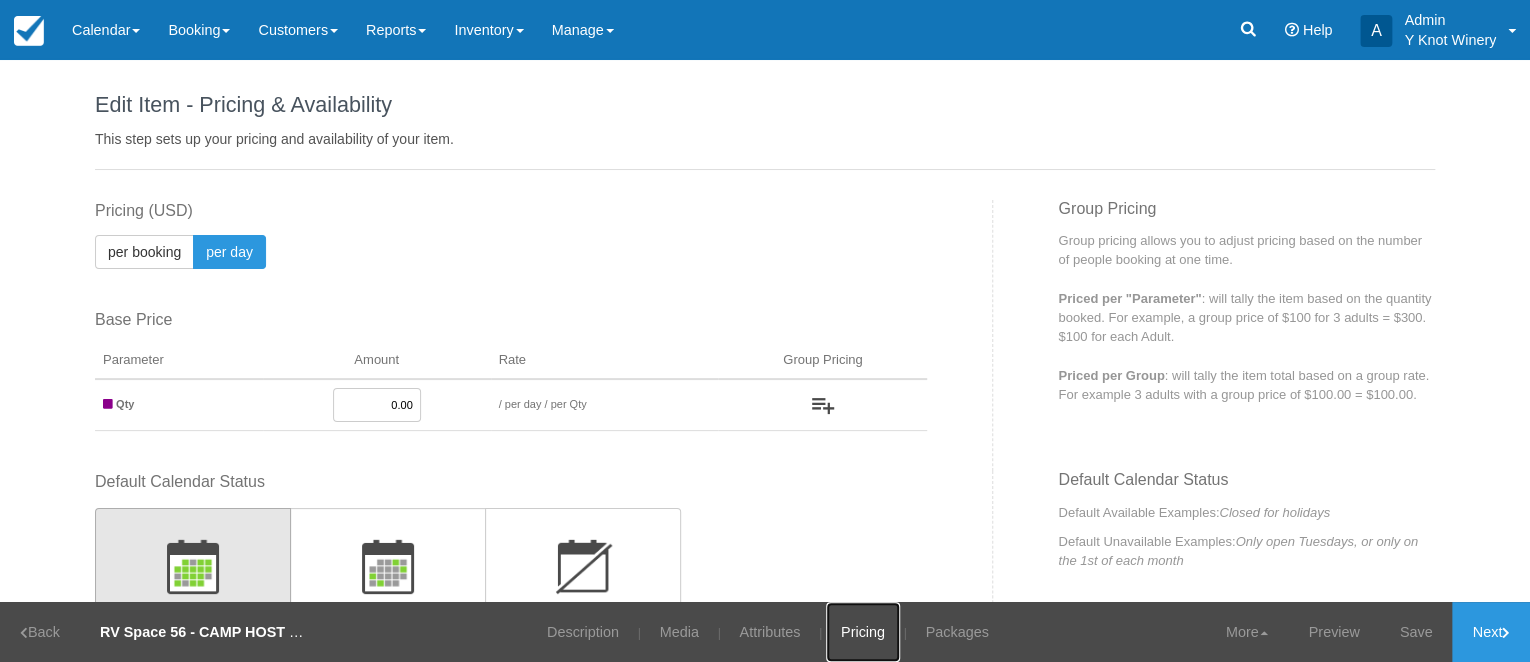scroll, scrollTop: 0, scrollLeft: 0, axis: both 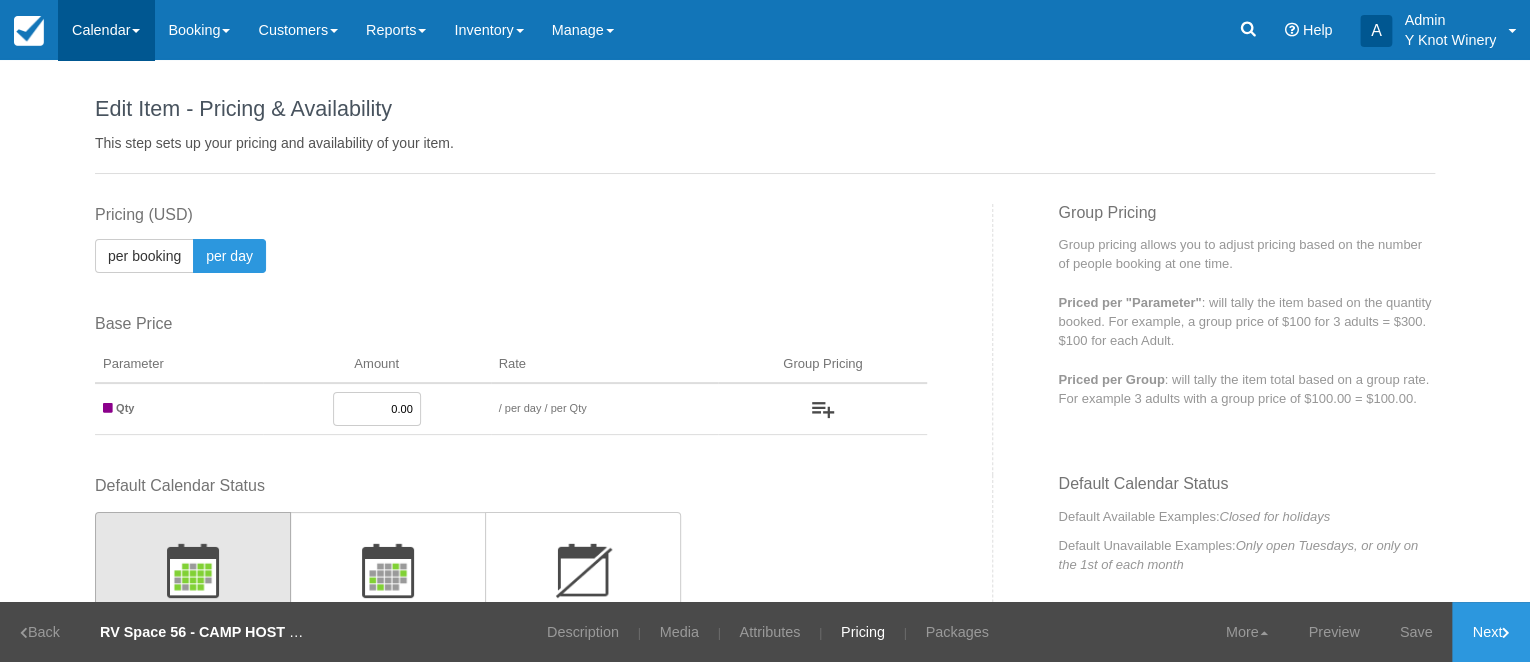 click on "Calendar" at bounding box center [106, 30] 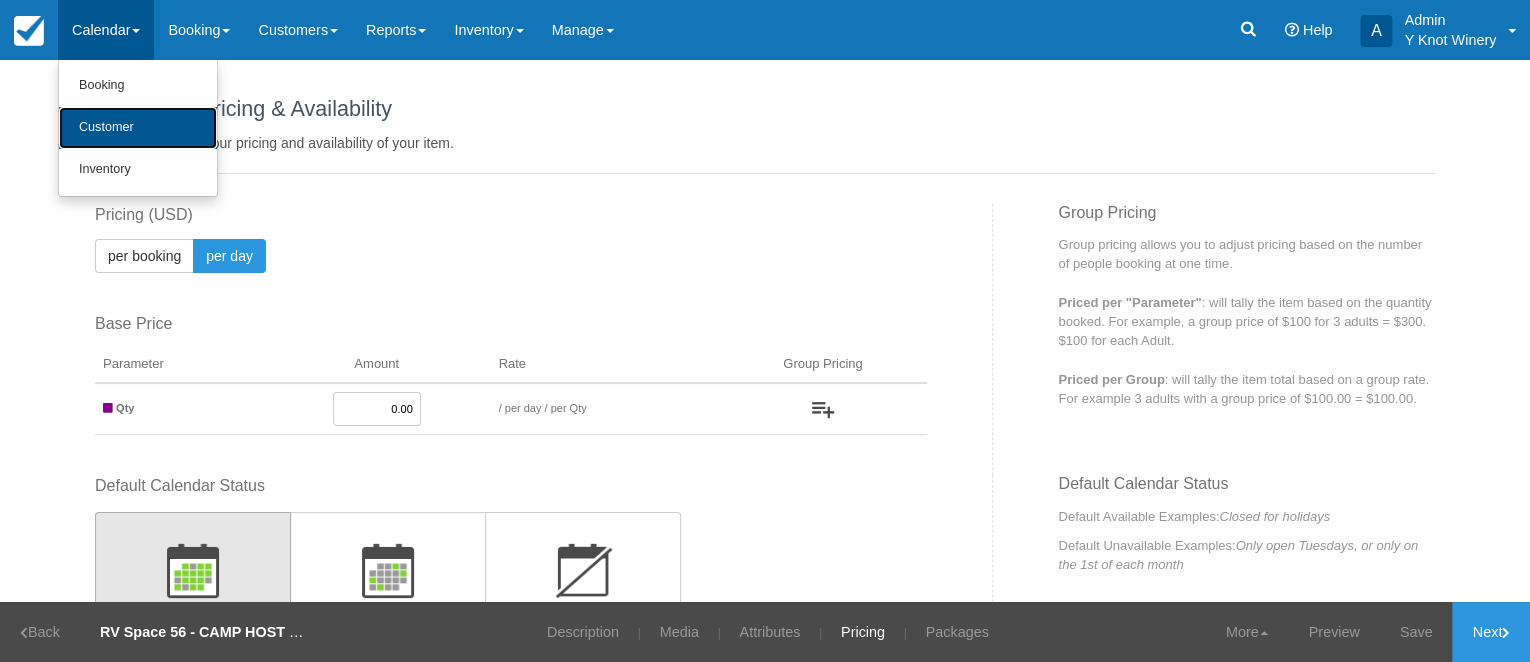 click on "Customer" at bounding box center (138, 128) 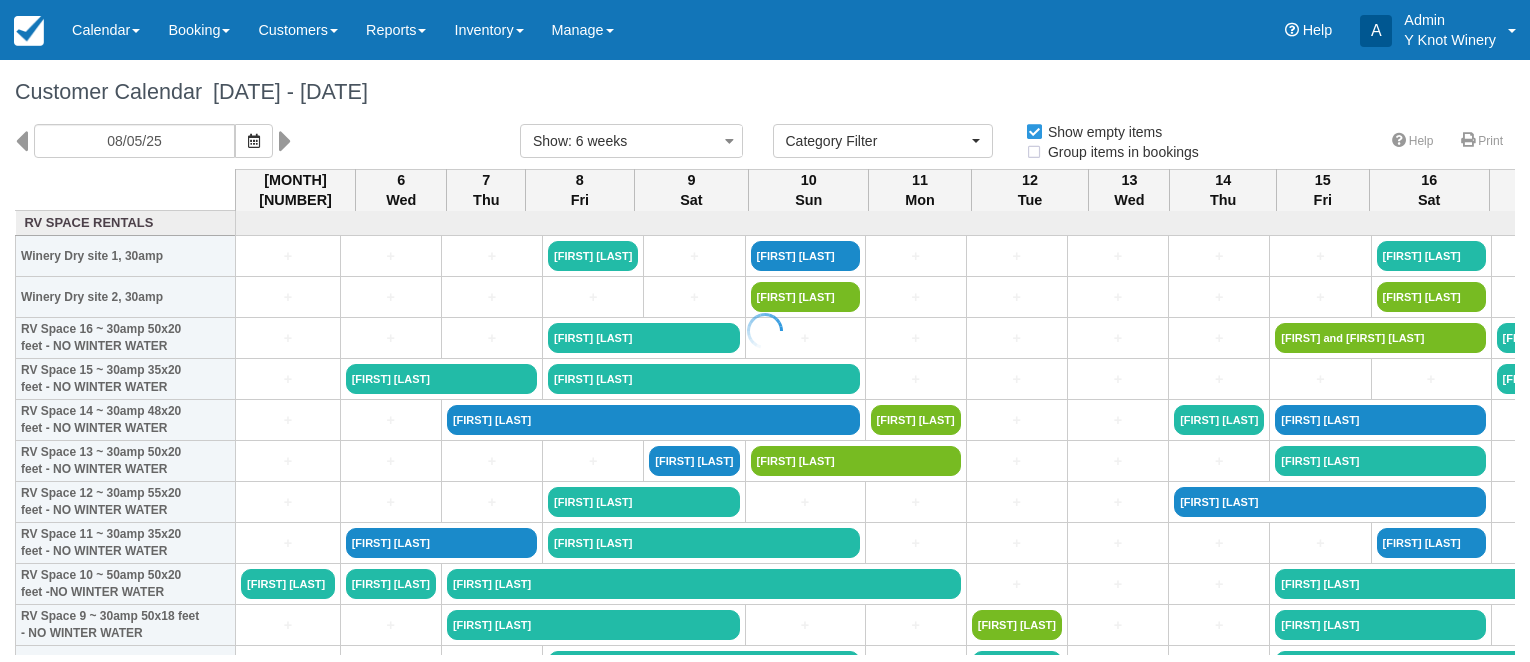 select 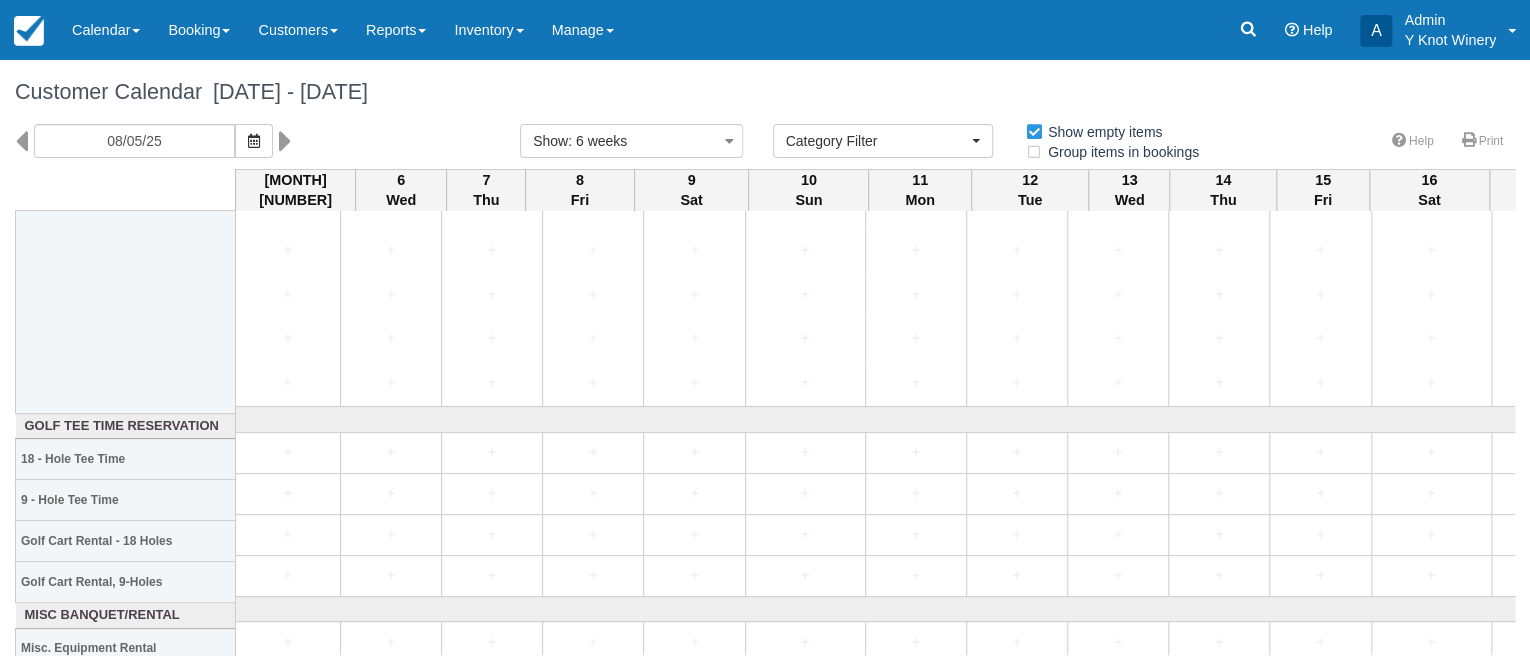 scroll, scrollTop: 4959, scrollLeft: 0, axis: vertical 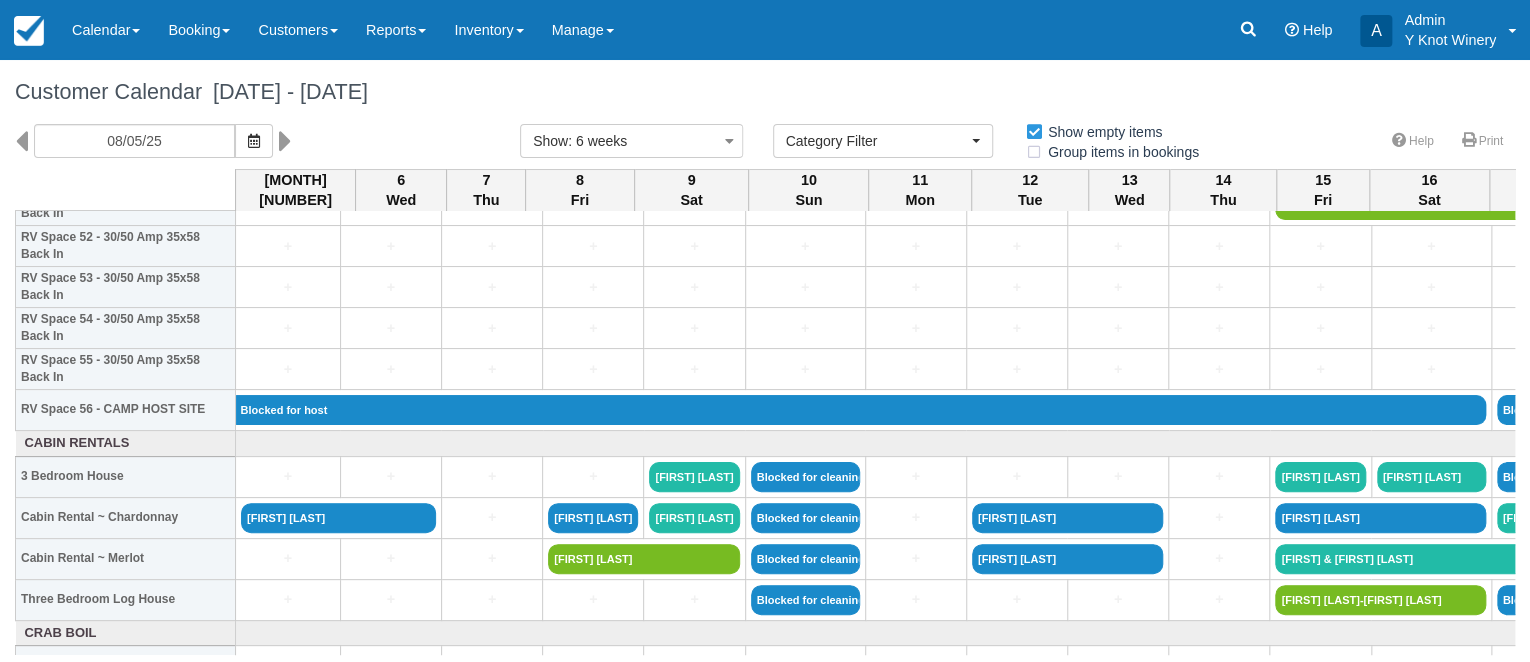 click on "RV Space 56 - CAMP HOST SITE" at bounding box center [126, 410] 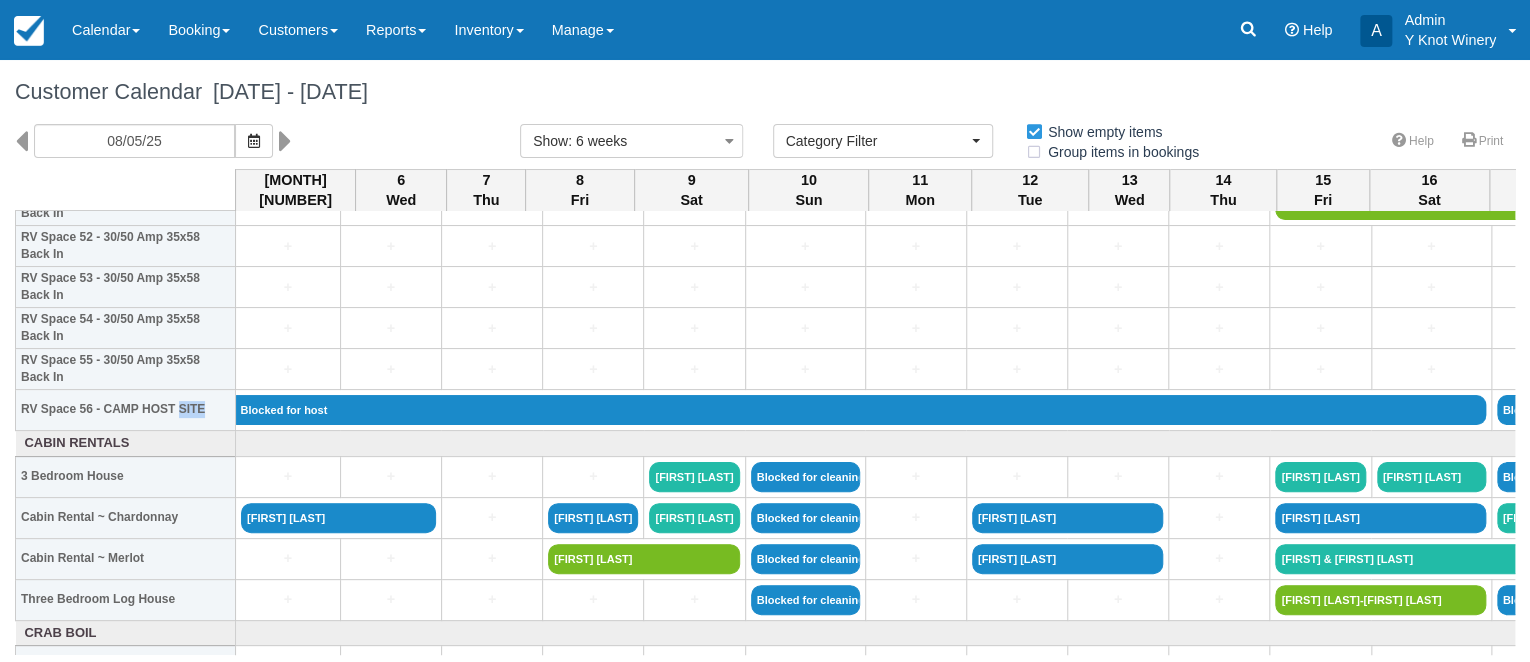 click on "RV Space 56 - CAMP HOST SITE" at bounding box center [126, 410] 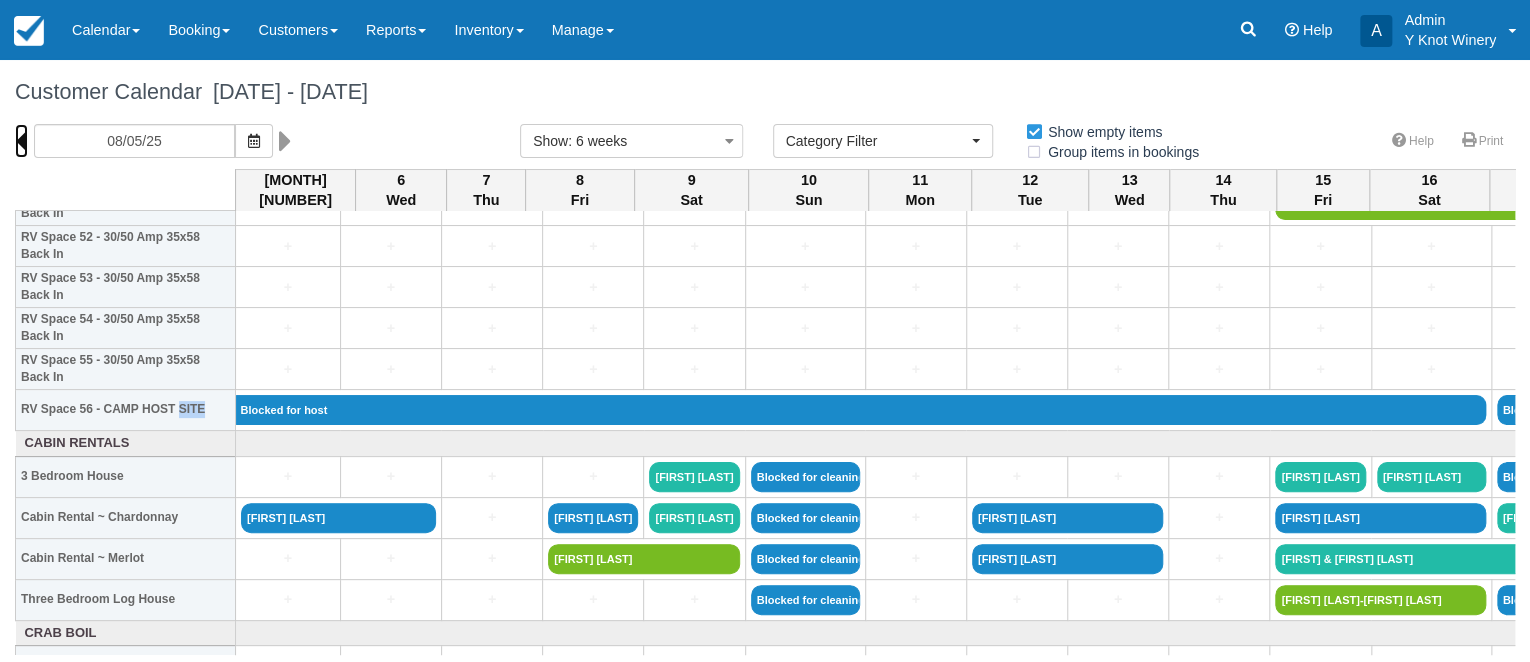 click at bounding box center (21, 141) 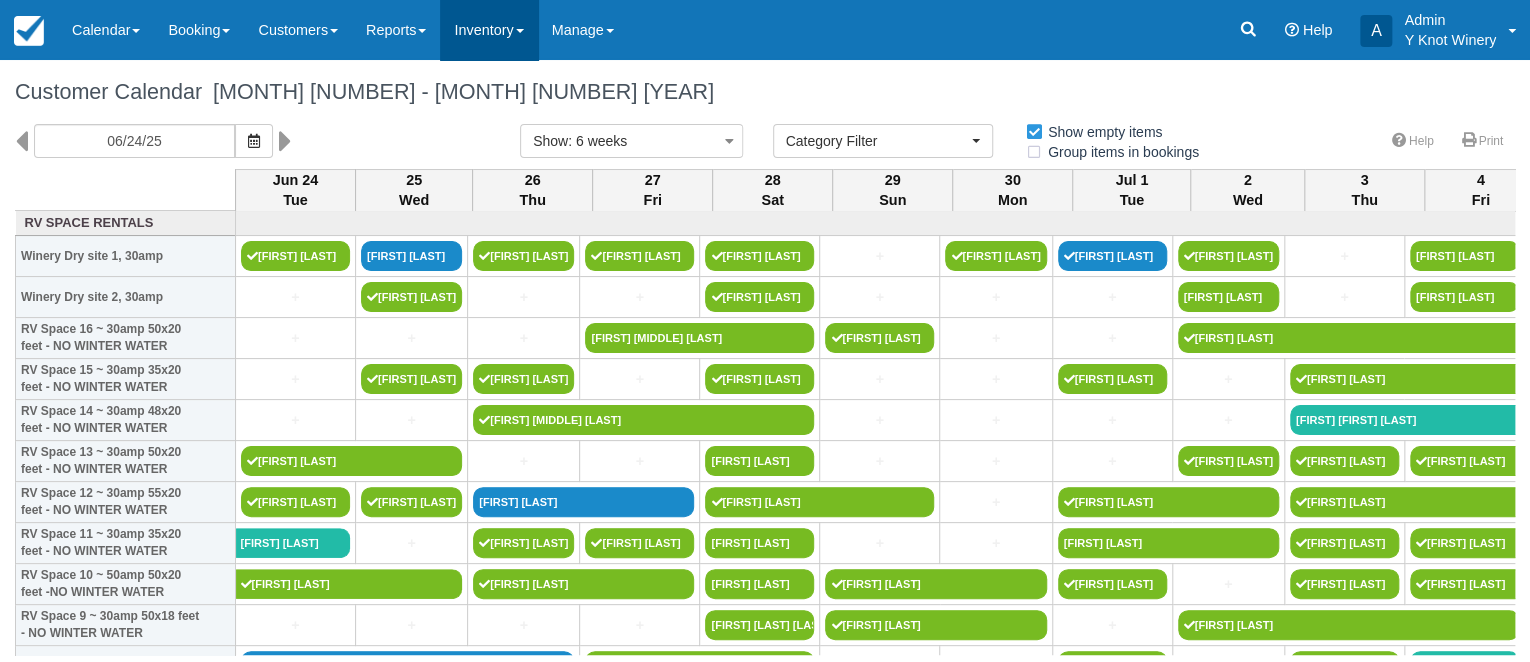 click on "Inventory" at bounding box center (488, 30) 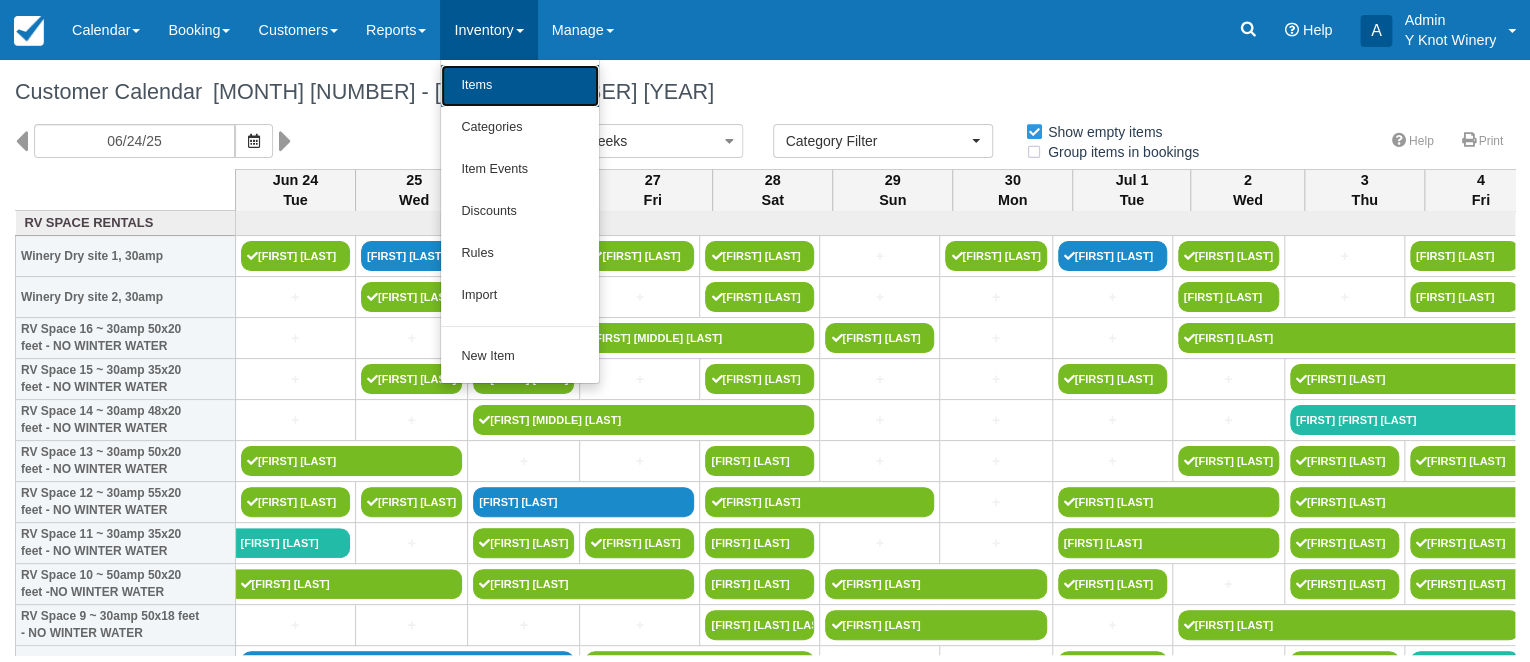 click on "Items" at bounding box center (520, 86) 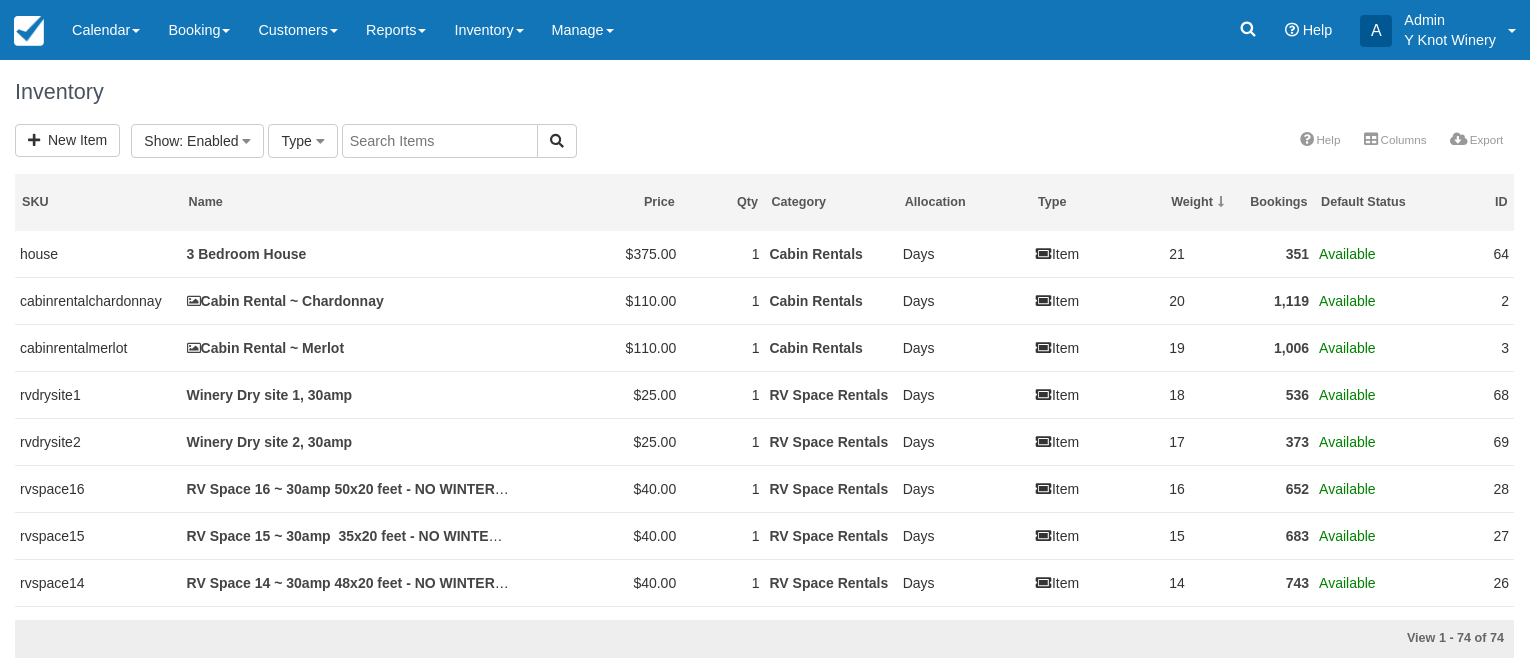 select 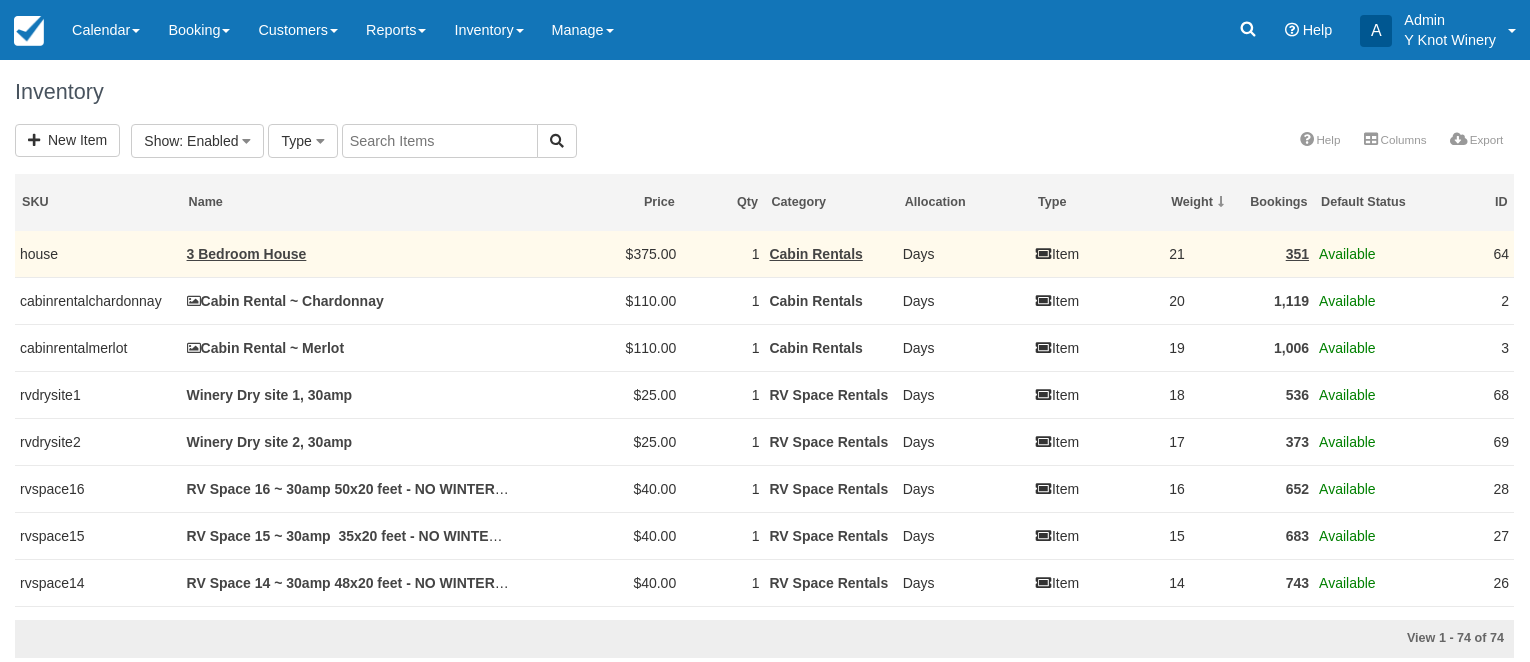 scroll, scrollTop: 0, scrollLeft: 0, axis: both 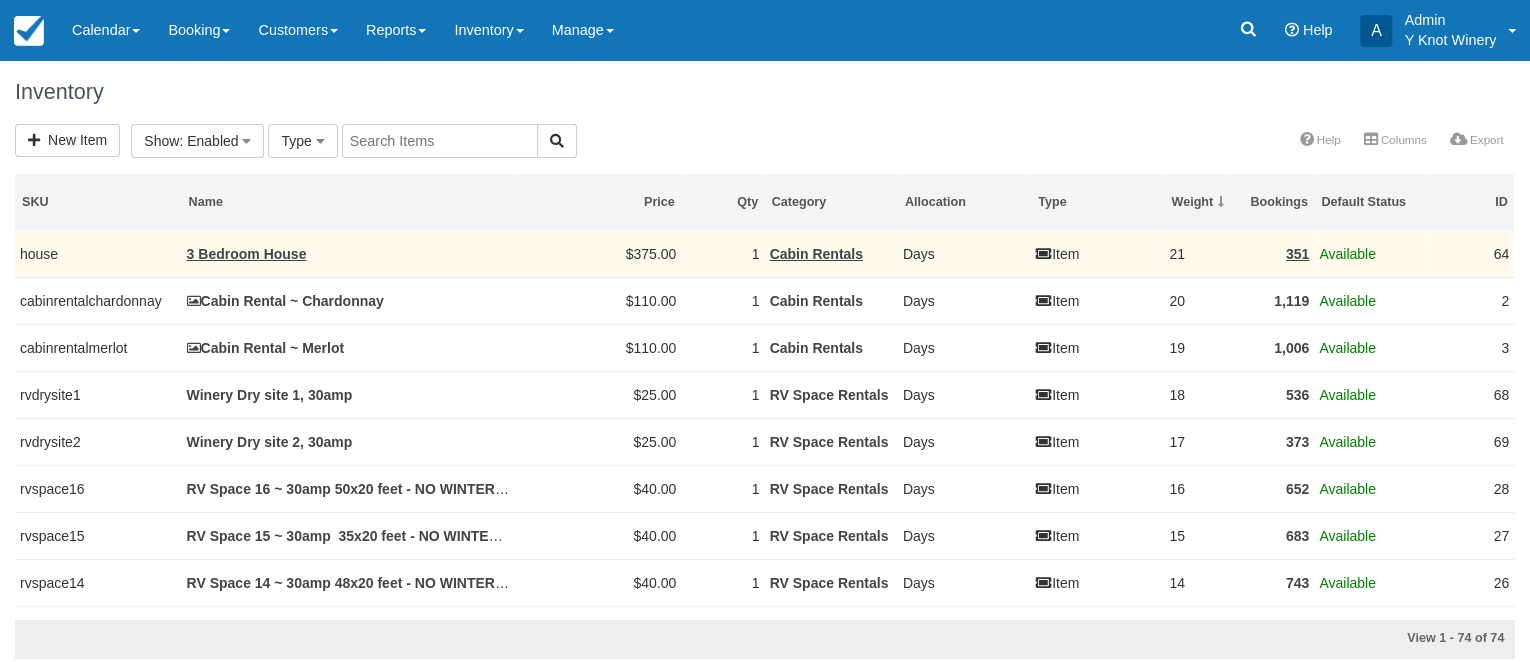 select 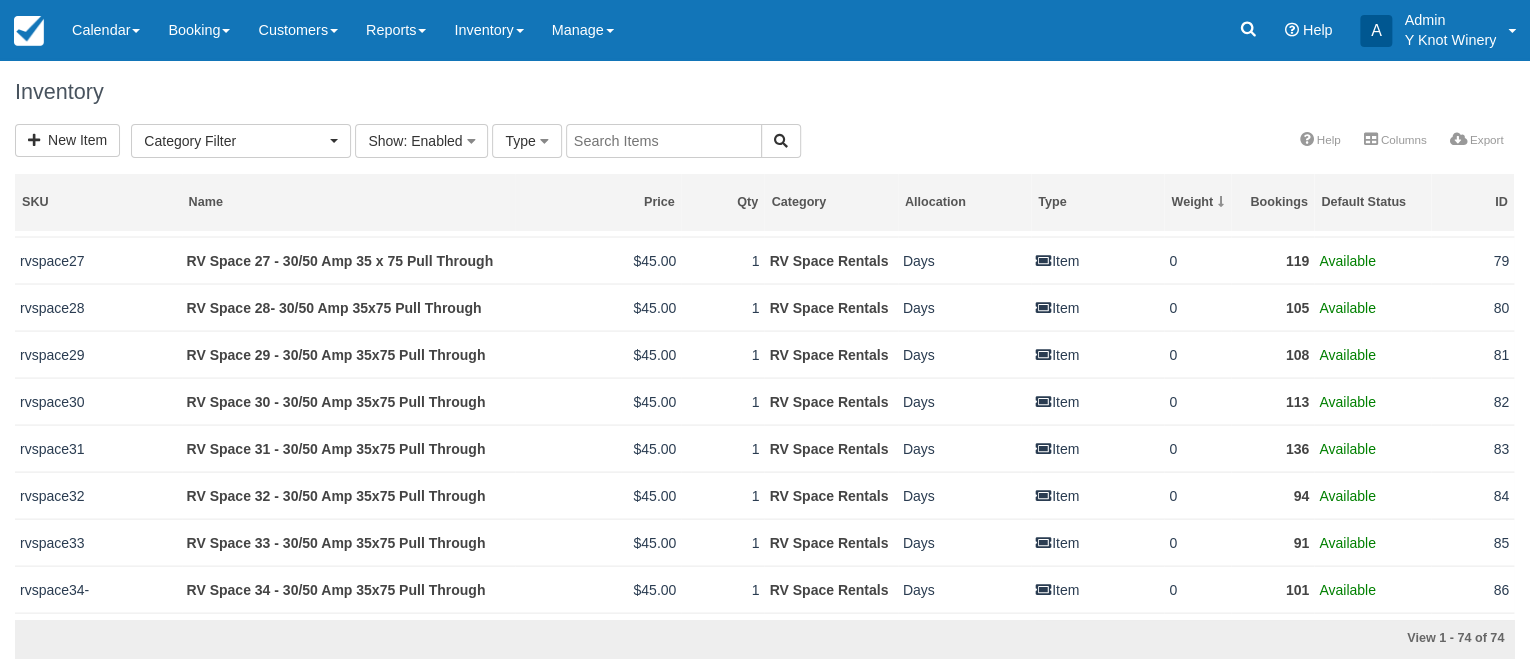 scroll, scrollTop: 2022, scrollLeft: 0, axis: vertical 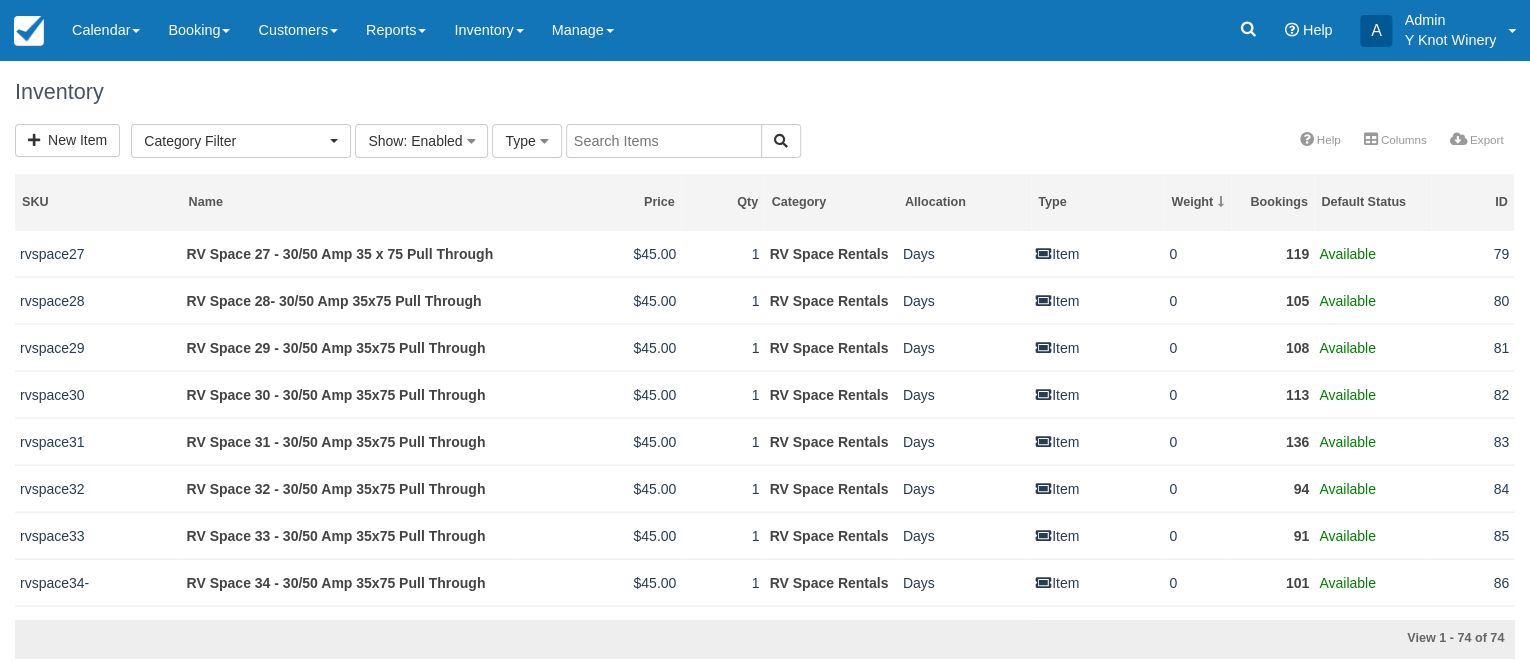 click on "SKU   Name   Price   Qty   Category   Allocation   Type   Weight   Bookings   Default Status   ID house 3 Bedroom House $375.00 1 Cabin Rentals Days  Item 21 351  Available 64 cabinrentalchardonnay  Cabin Rental ~ Chardonnay $110.00 1 Cabin Rentals Days  Item 20 1,119  Available 2 cabinrentalmerlot  Cabin Rental ~ Merlot $110.00 1 Cabin Rentals Days  Item 19 1,006  Available 3 rvdrysite1 Winery Dry site 1, 30amp $25.00 1 RV Space Rentals Days  Item 18 536  Available 68 rvdrysite2 Winery Dry site 2, 30amp $25.00 1 RV Space Rentals Days  Item 17 373  Available 69 rvspace16 RV Space 16 ~ 30amp 50x20 feet - NO WINTER WATER $40.00 1 RV Space Rentals Days  Item 16 652  Available 28 rvspace15 RV Space 15 ~ 30amp  35x20 feet - NO WINTER WATER $40.00 1 RV Space Rentals Days  Item 15 683  Available 27 rvspace14 RV Space 14 ~ 30amp 48x20 feet - NO WINTER WATER $40.00 1 RV Space Rentals Days  Item 14 743  Available 26 rvspace13 RV Space 13 ~ 30amp 50x20 feet - NO WINTER WATER" at bounding box center [765, 421] 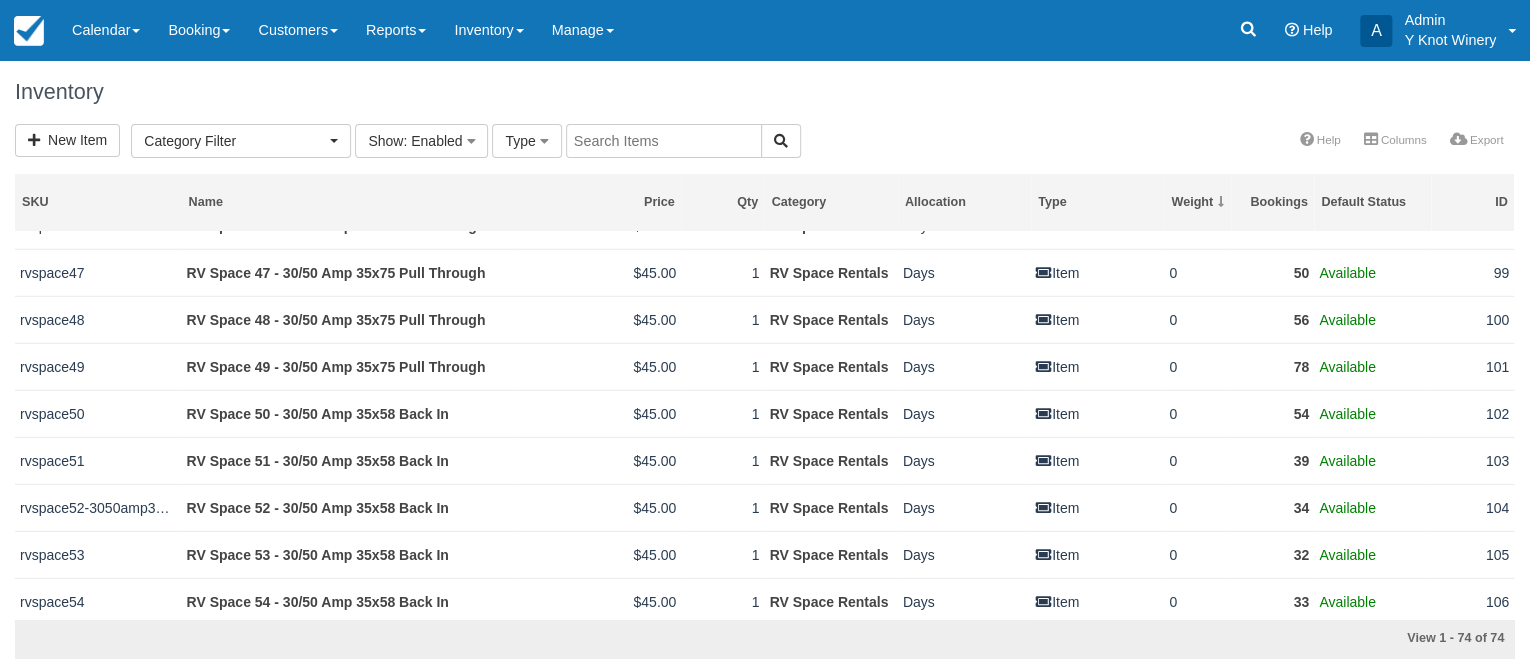 scroll, scrollTop: 3132, scrollLeft: 0, axis: vertical 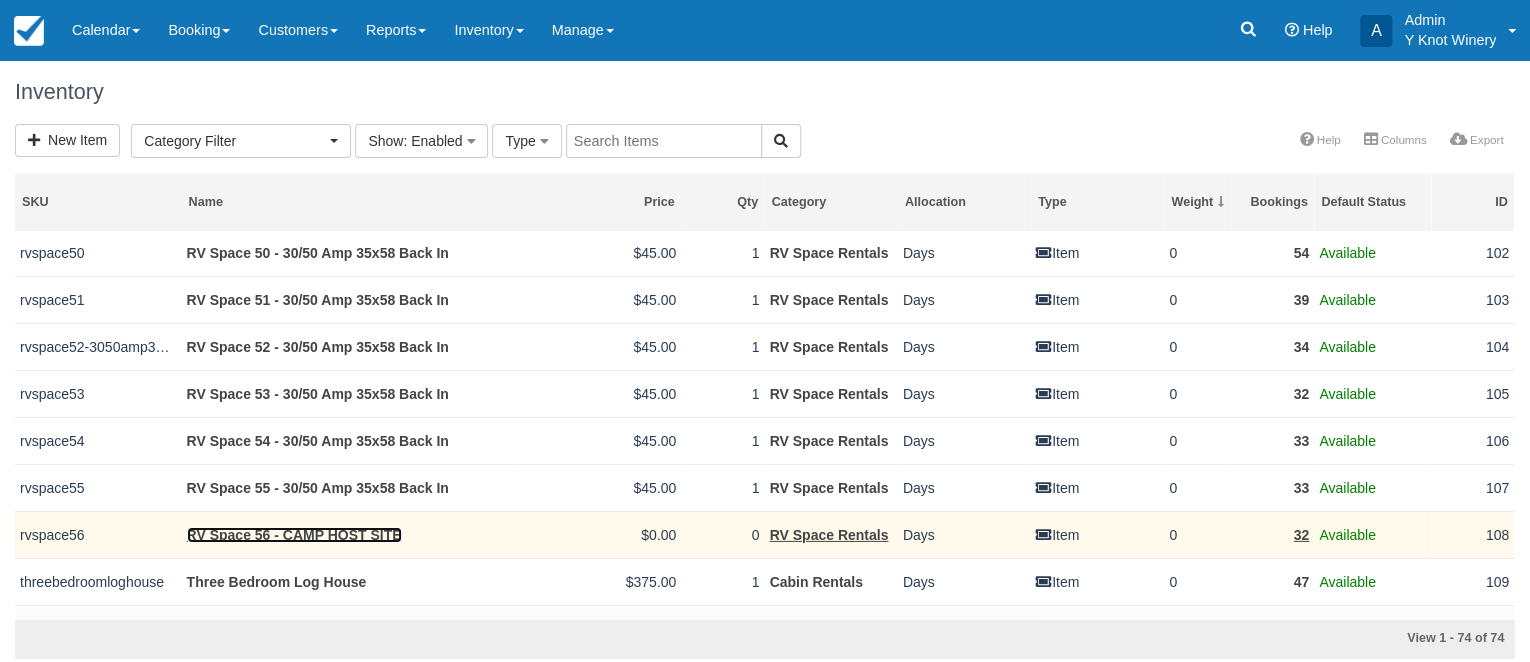 click on "RV Space 56 - CAMP HOST SITE" at bounding box center (294, 535) 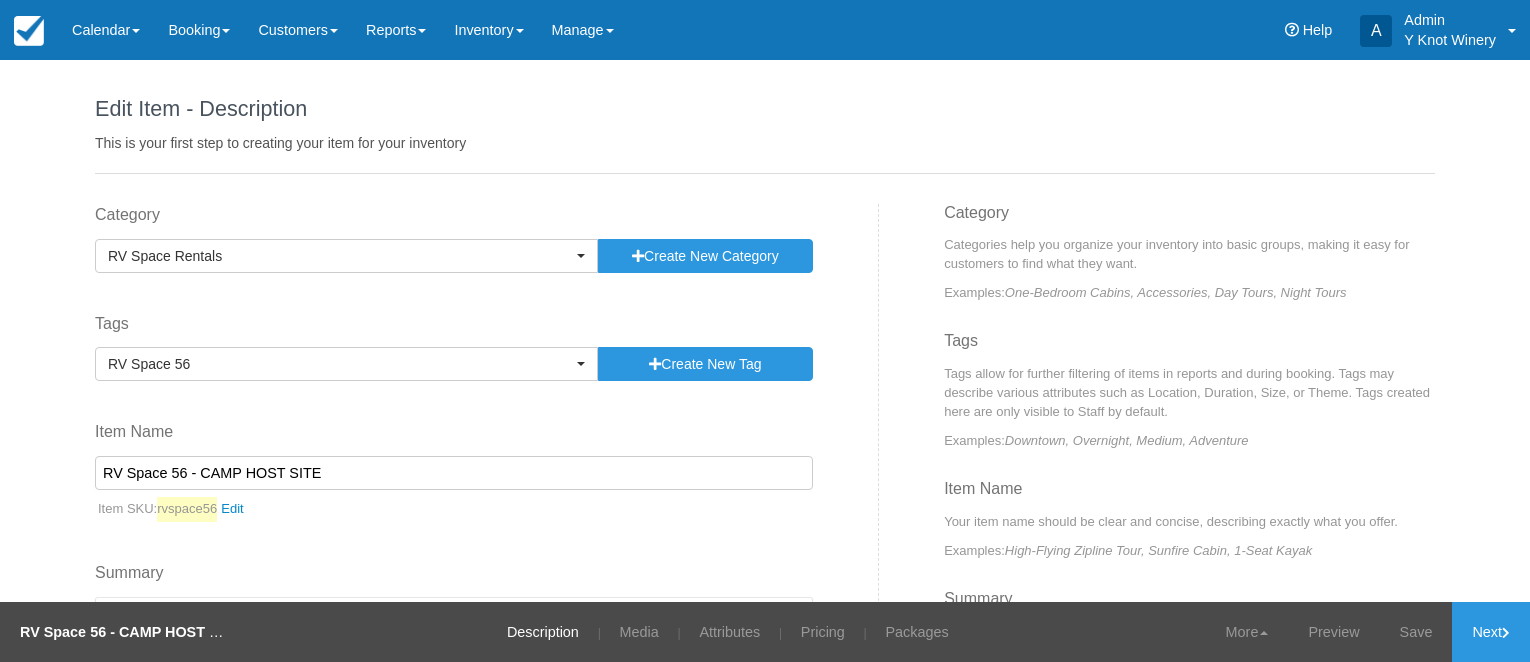 scroll, scrollTop: 0, scrollLeft: 0, axis: both 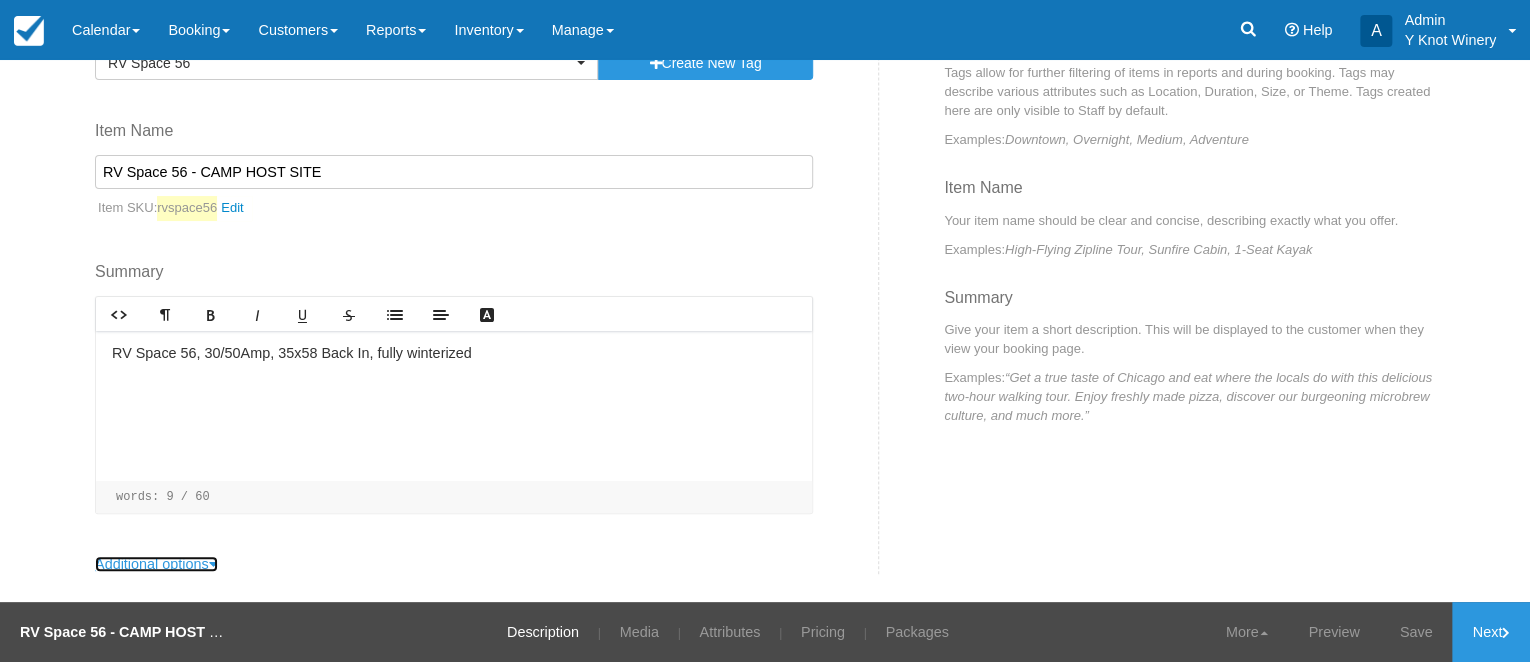 click at bounding box center (213, 564) 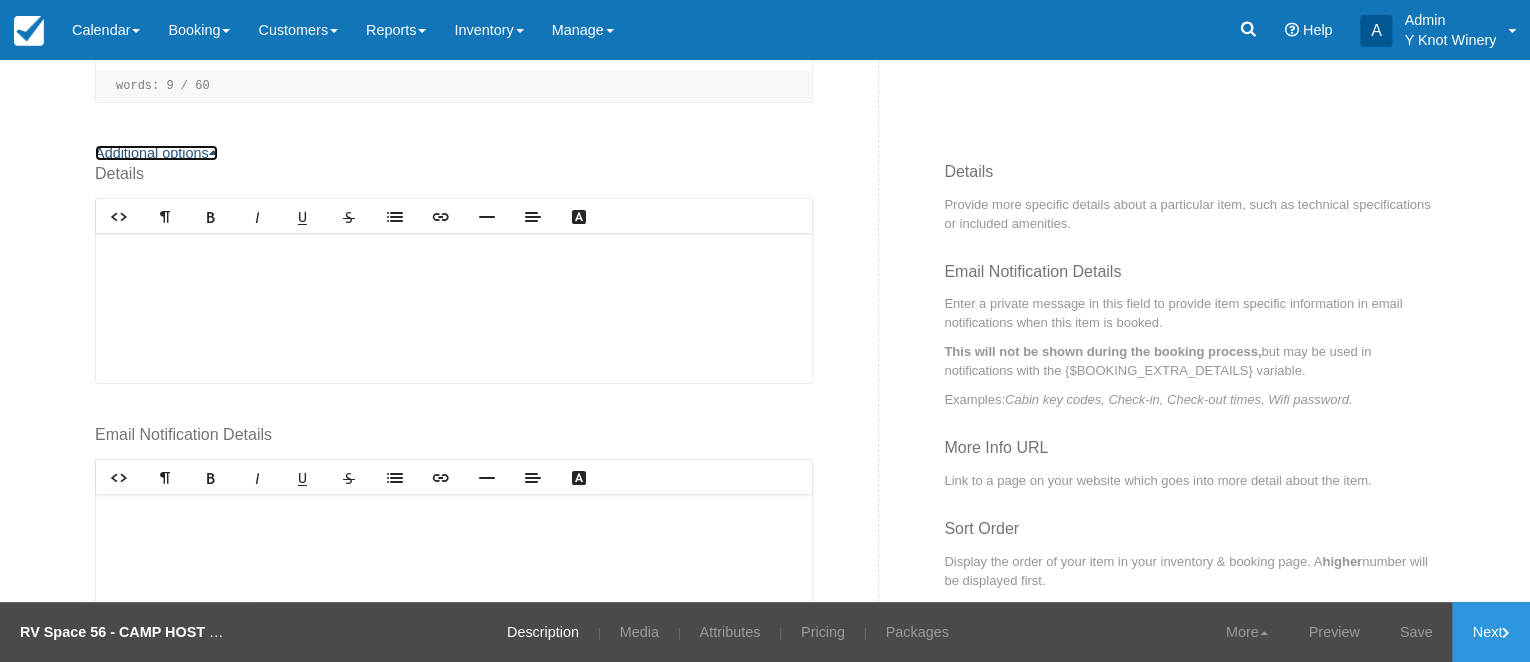 scroll, scrollTop: 712, scrollLeft: 0, axis: vertical 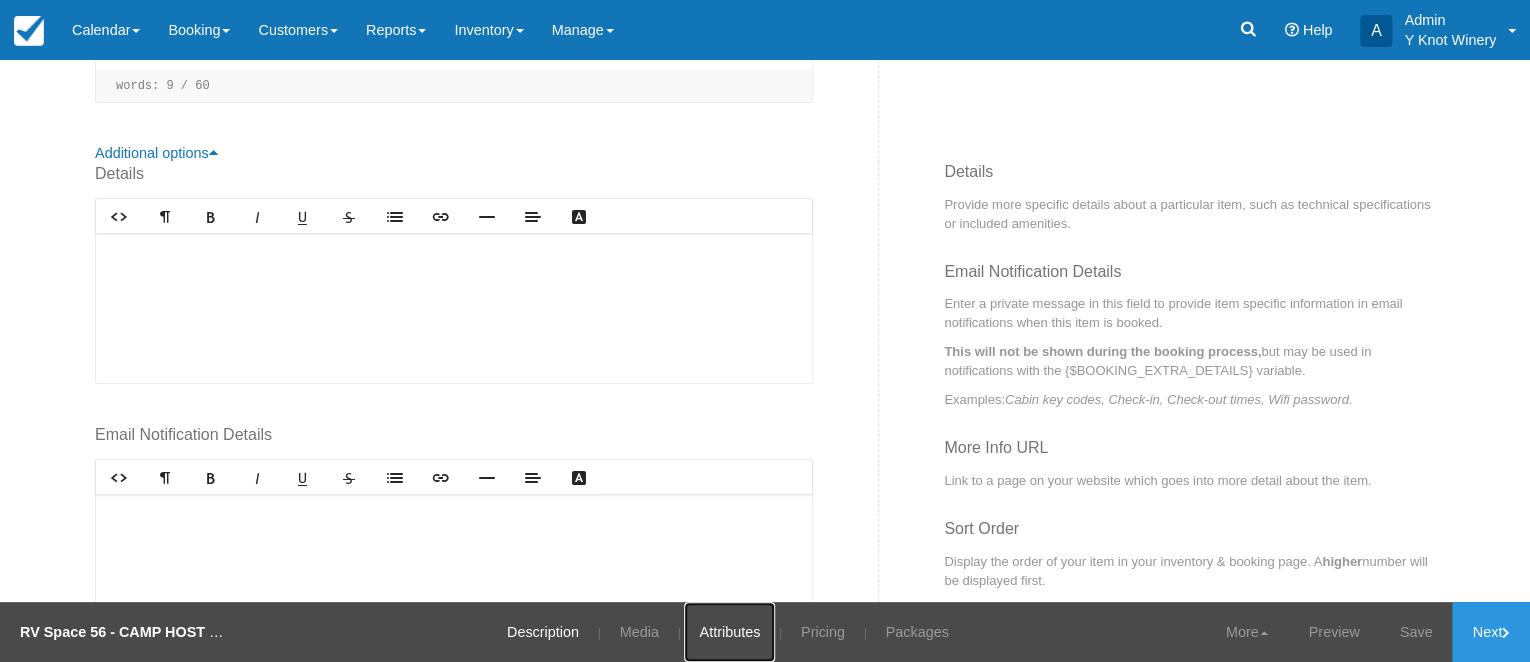 click on "Attributes" at bounding box center (729, 632) 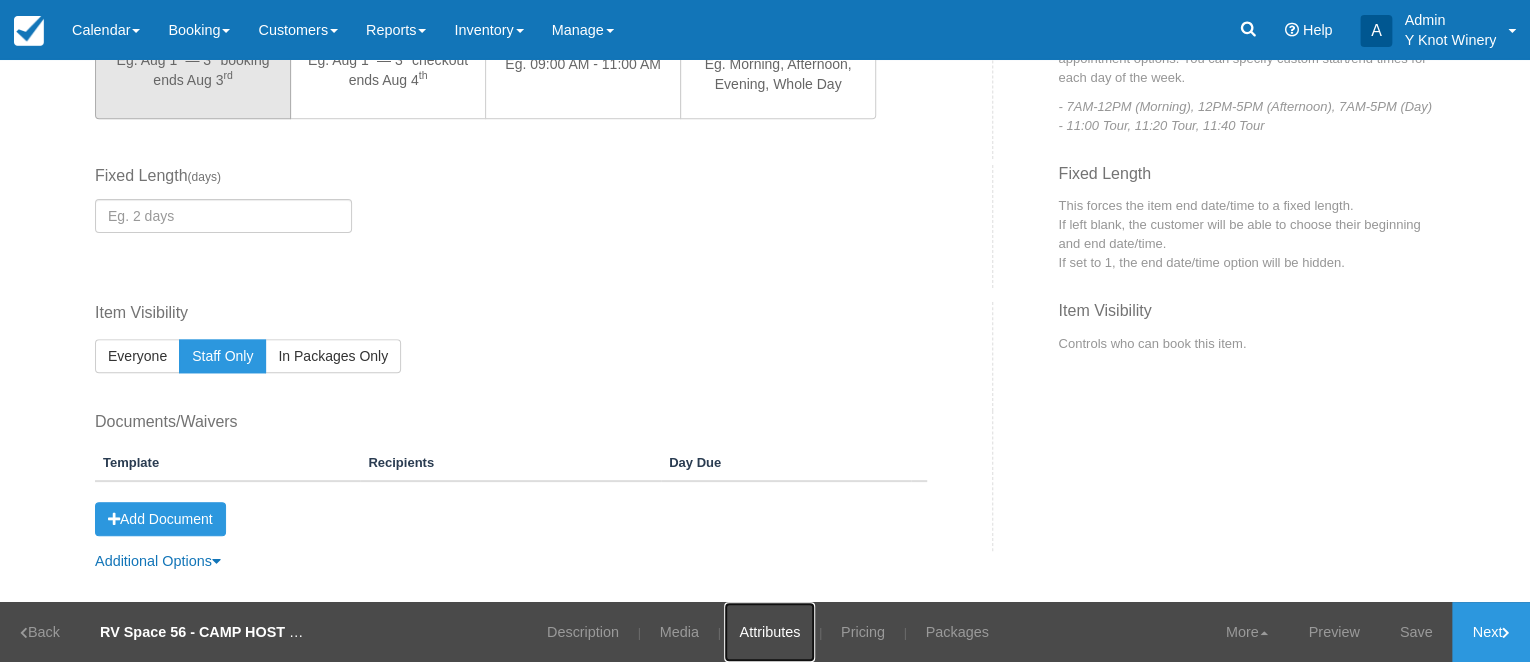 scroll, scrollTop: 0, scrollLeft: 0, axis: both 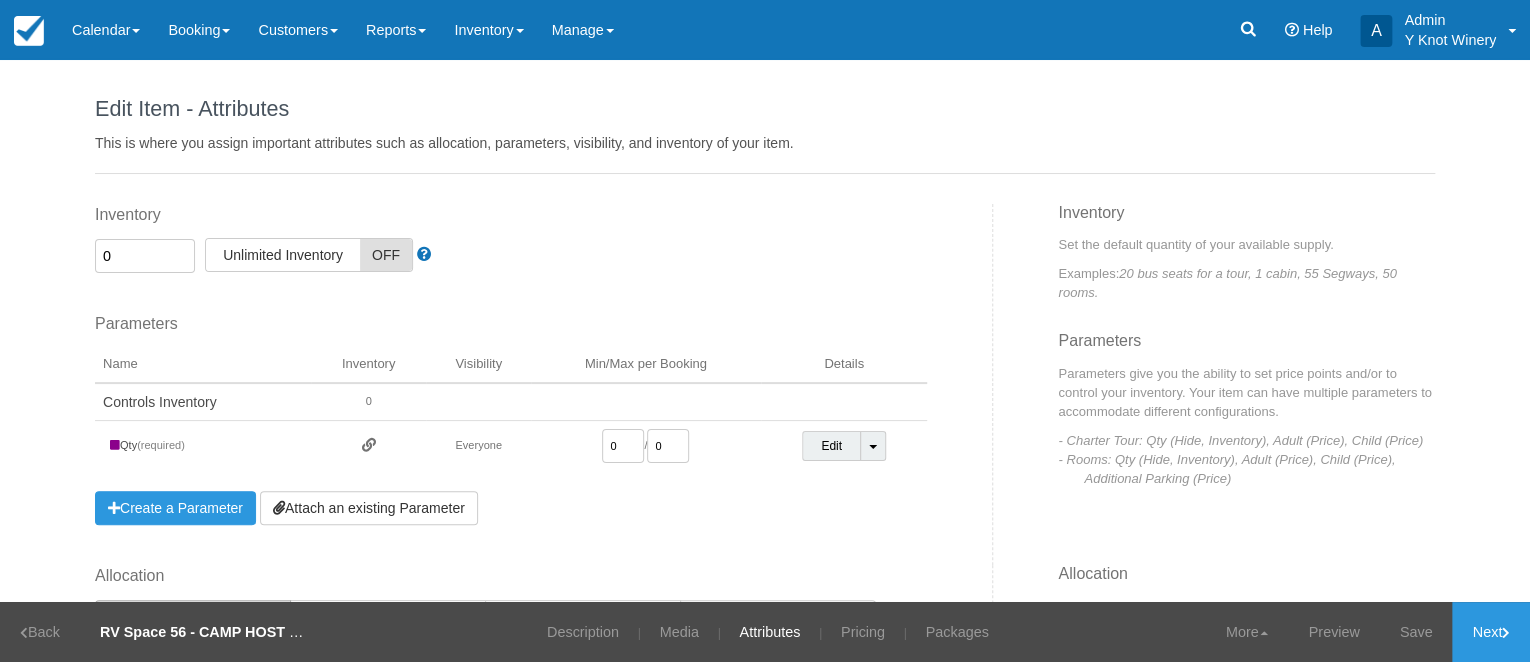 click on "Edit Item - Description
This is your first step to creating your item for your inventory
Category
RV Space Rentals   Previously Used Categories Event Reservations RV Space Rentals Cabin Rentals Restaurant Reservations Crab Boil Event Golf Tee Time Reservation MISC BANQUET/RENTAL Create new Category
Event Reservations RV Space Rentals Cabin Rentals Restaurant Reservations Crab Boil Event Golf Tee Time Reservation MISC BANQUET/RENTAL
Create New Category
That name is already in use. Please choose a unique value.
Tags
RV Space 56   RV Space 18 - 30/50 amp 35 x 58 Rv RV Space 20 - 30/50 Amp 35x75 Pull Through RV Space 21 - 30/50 Amp 35 x 75 Pull Through RV Space 23 - 30/50 Amp 35 x 75 RV Space 25 RVSpace19 RV Space 26 RV Space 21 RV Space 24 Rv" at bounding box center (765, 331) 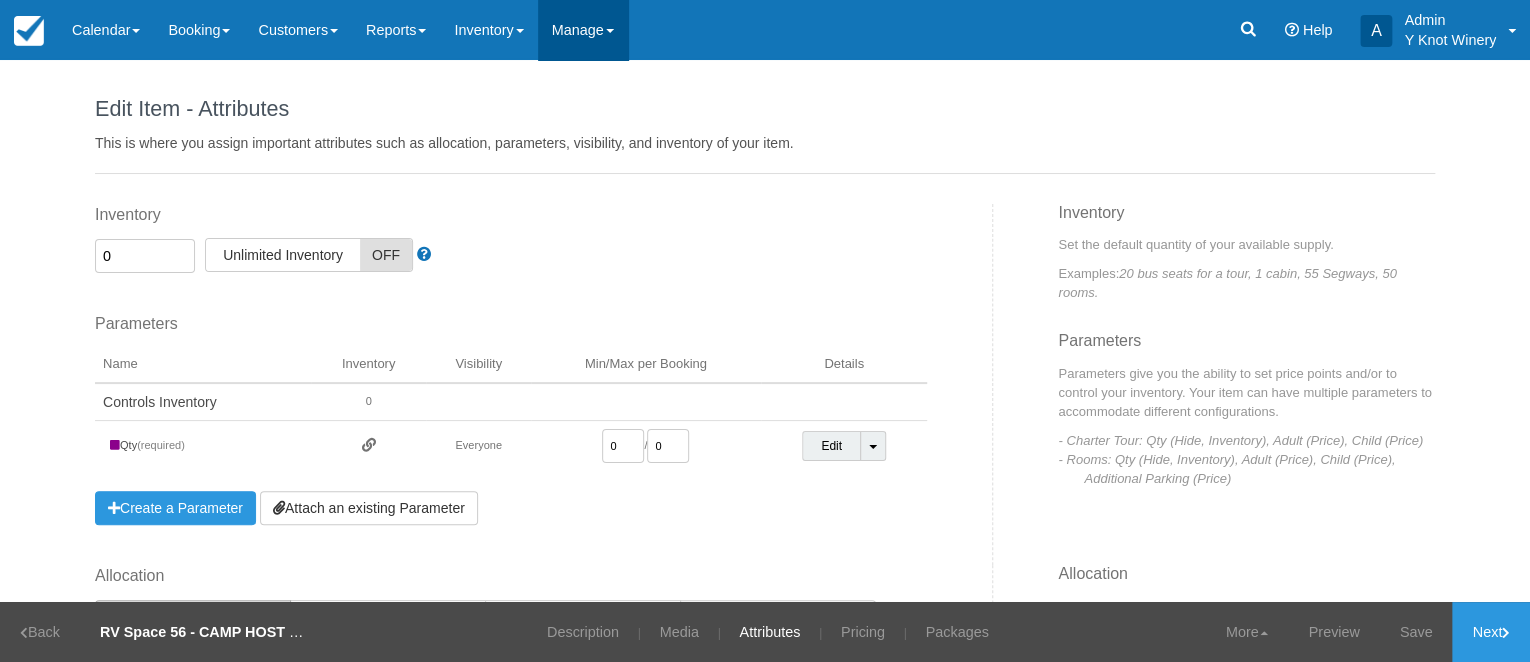 click on "Manage" at bounding box center (583, 30) 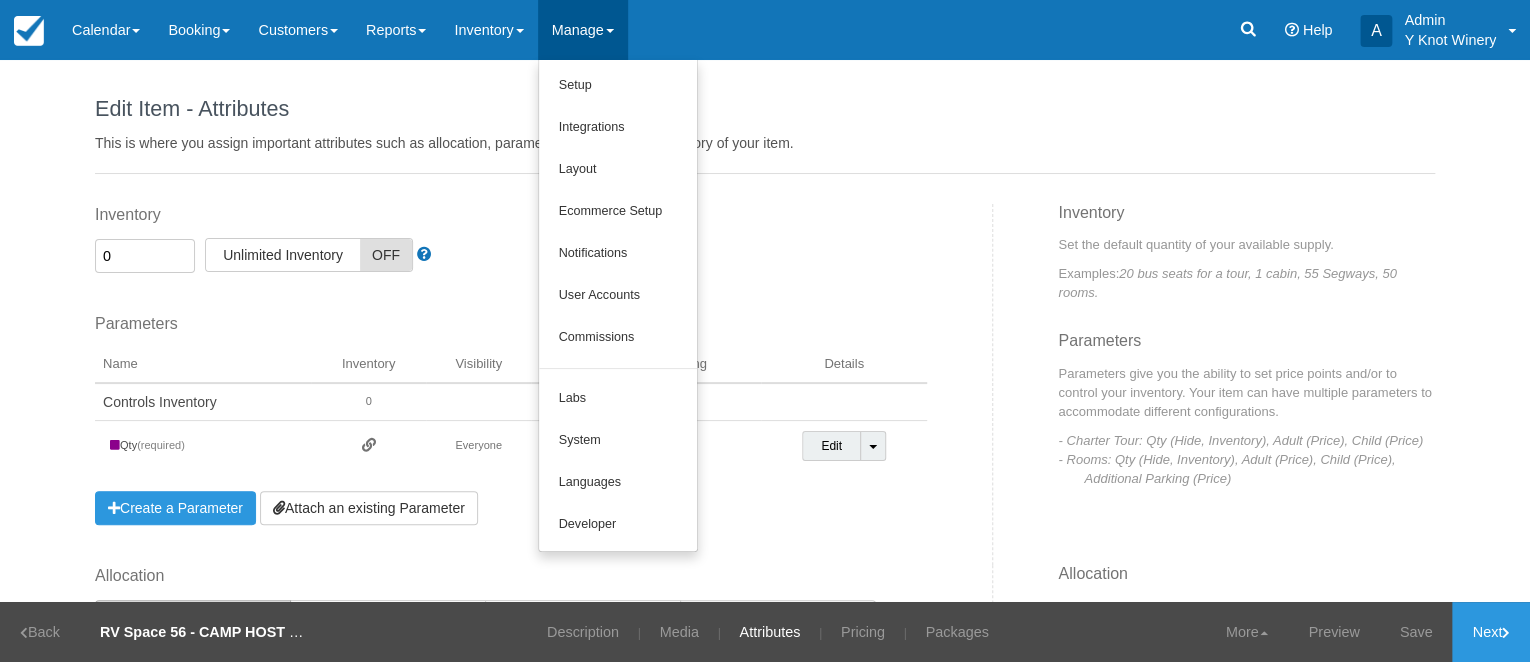 click on "Manage" at bounding box center [583, 30] 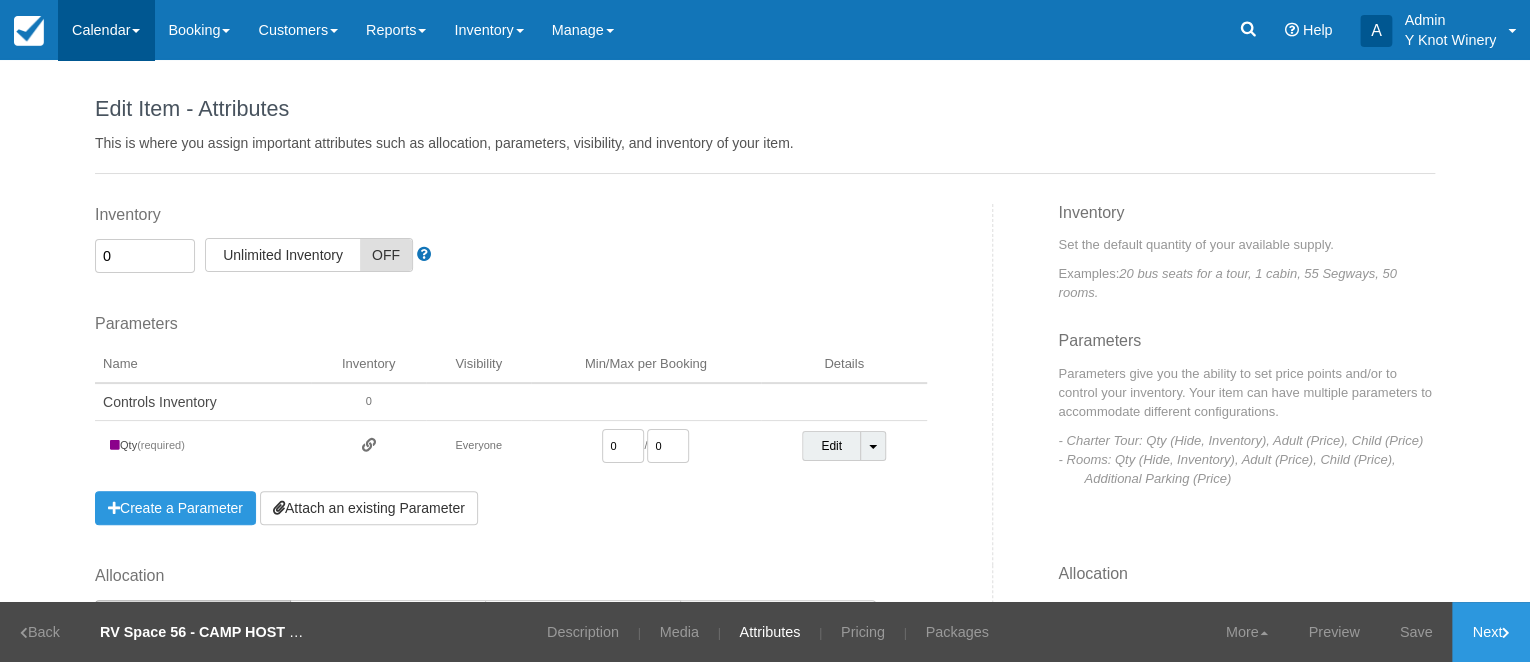 click on "Calendar" at bounding box center (106, 30) 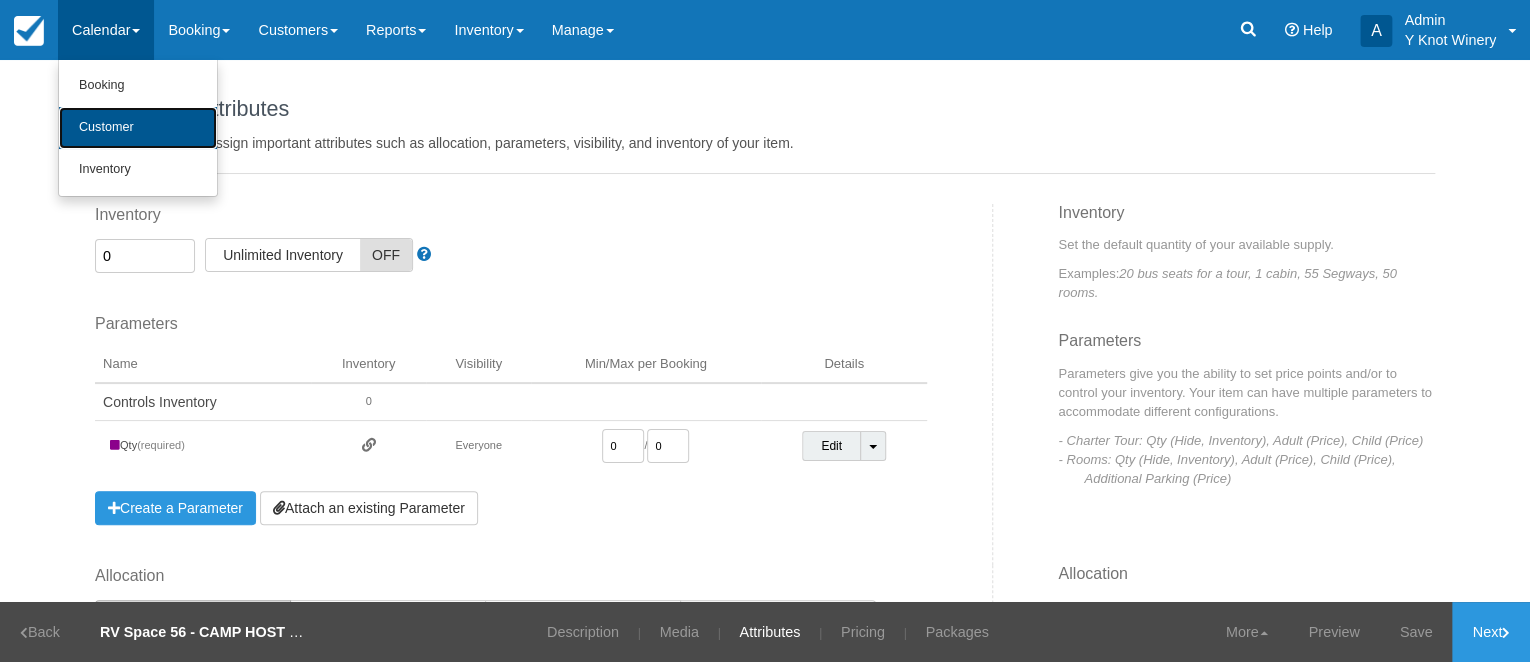 click on "Customer" at bounding box center (138, 128) 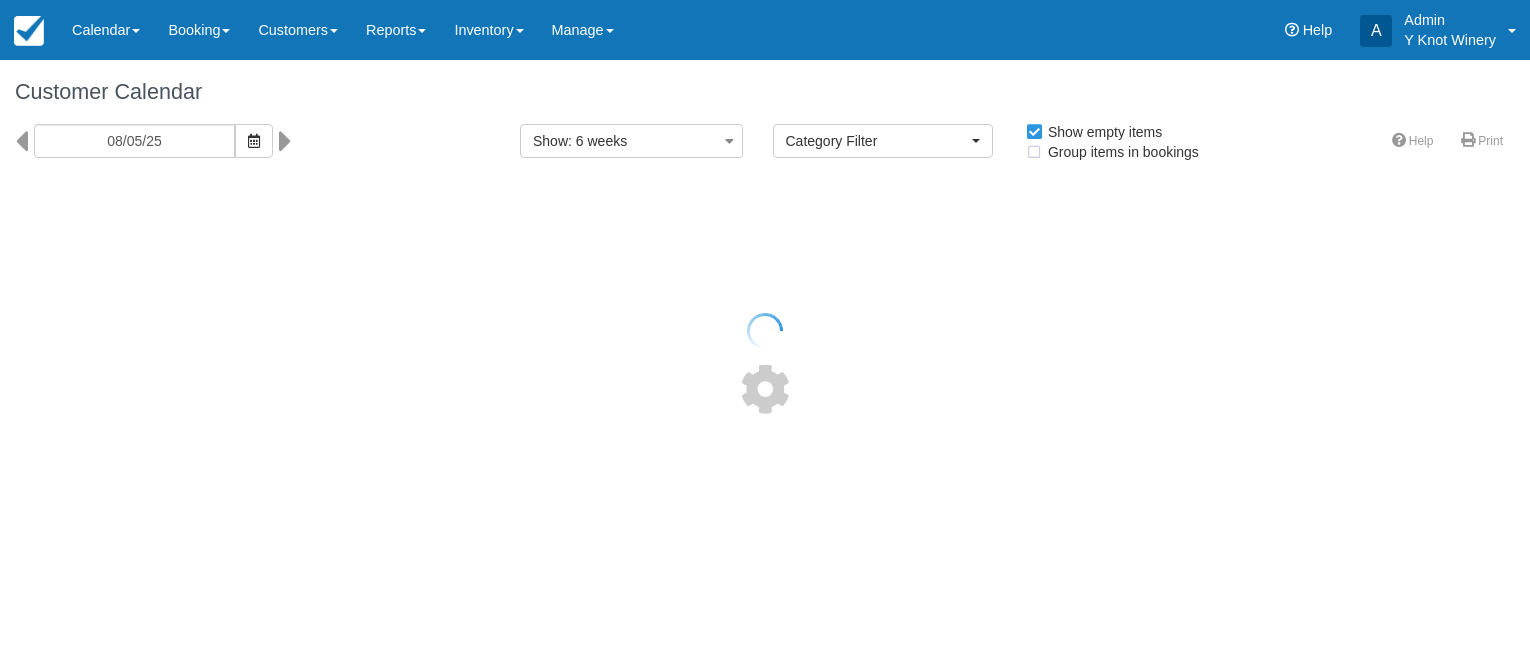 select 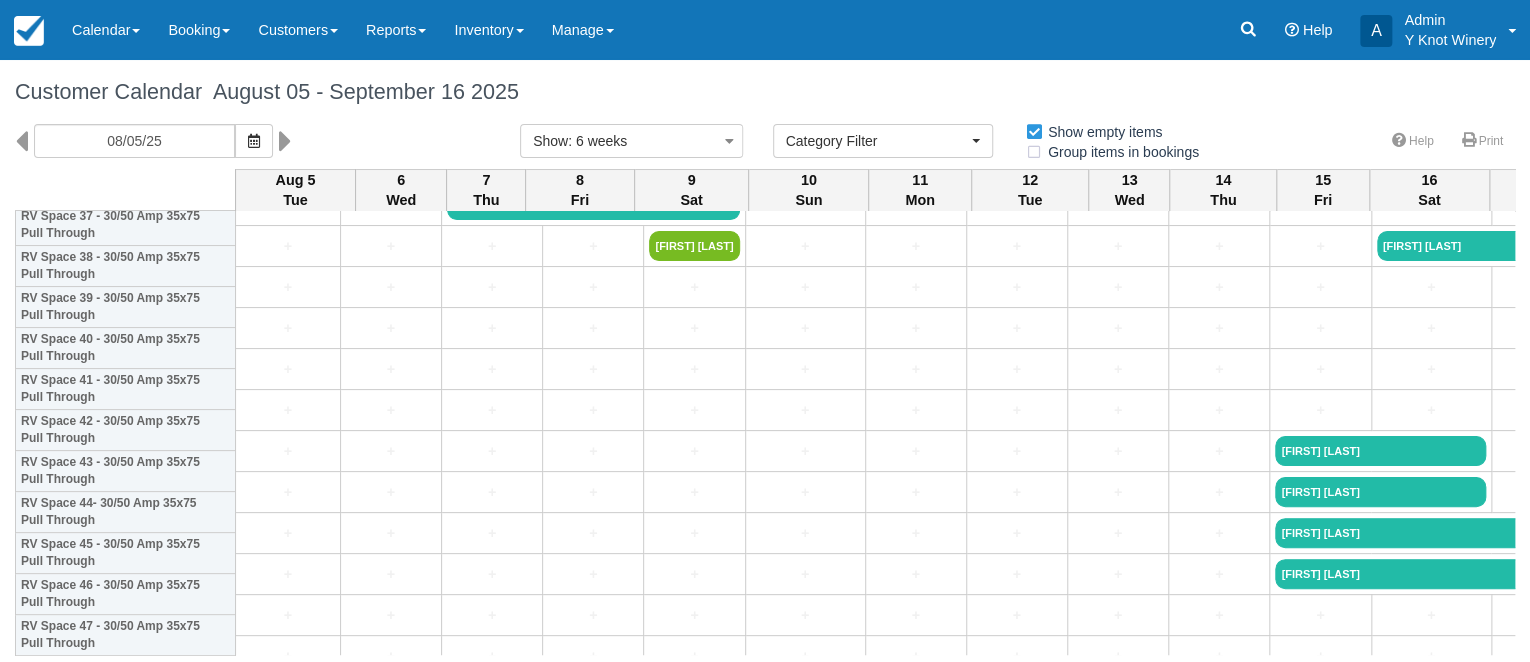 scroll, scrollTop: 1589, scrollLeft: 0, axis: vertical 